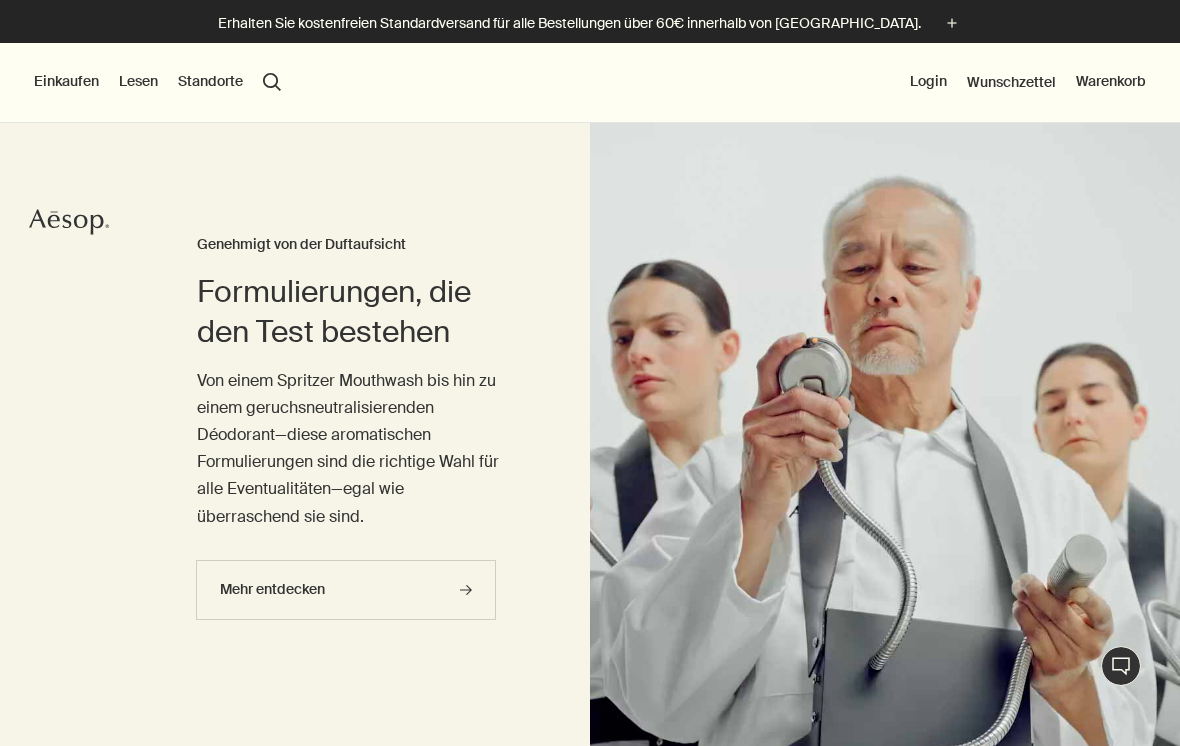 scroll, scrollTop: 0, scrollLeft: 0, axis: both 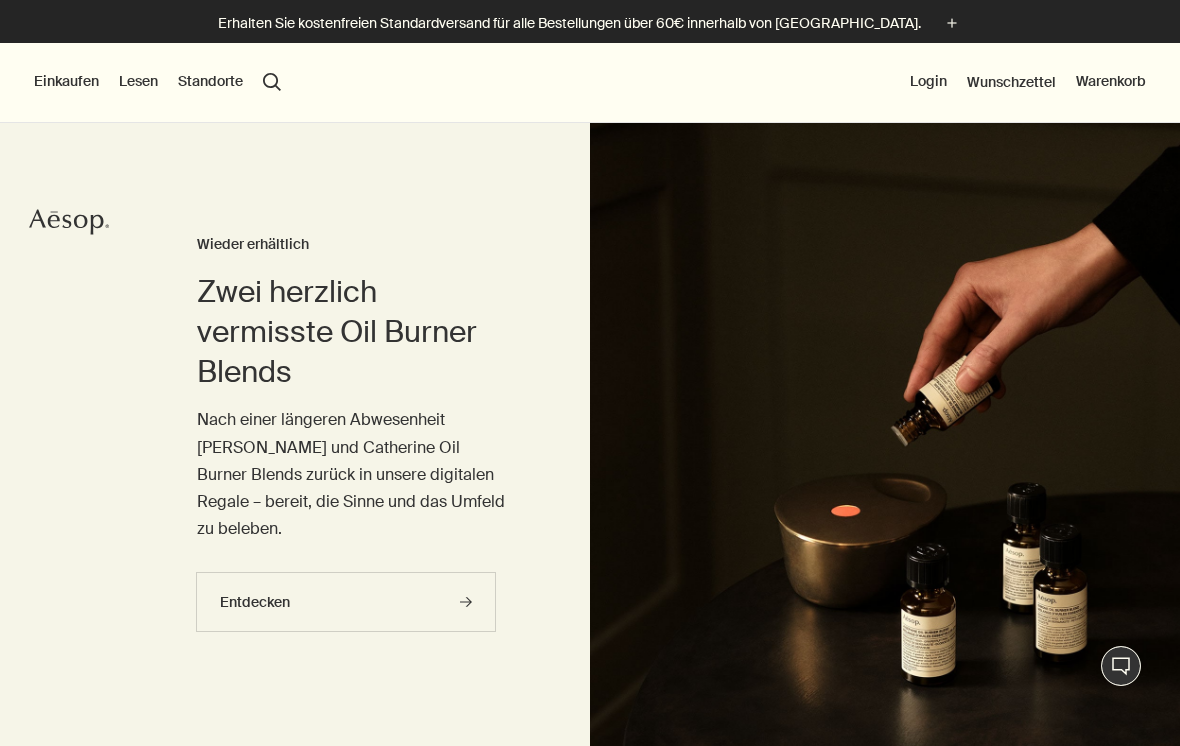 click on "Einkaufen" at bounding box center [66, 82] 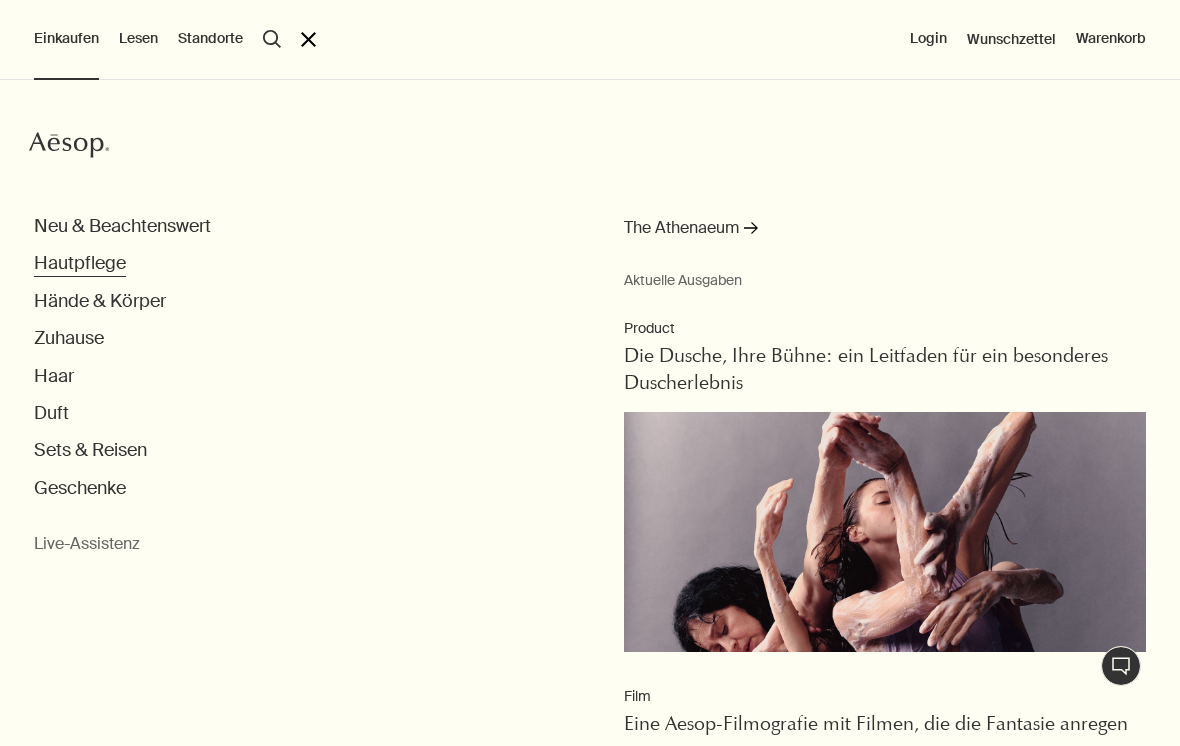 click on "Hautpflege" at bounding box center (80, 263) 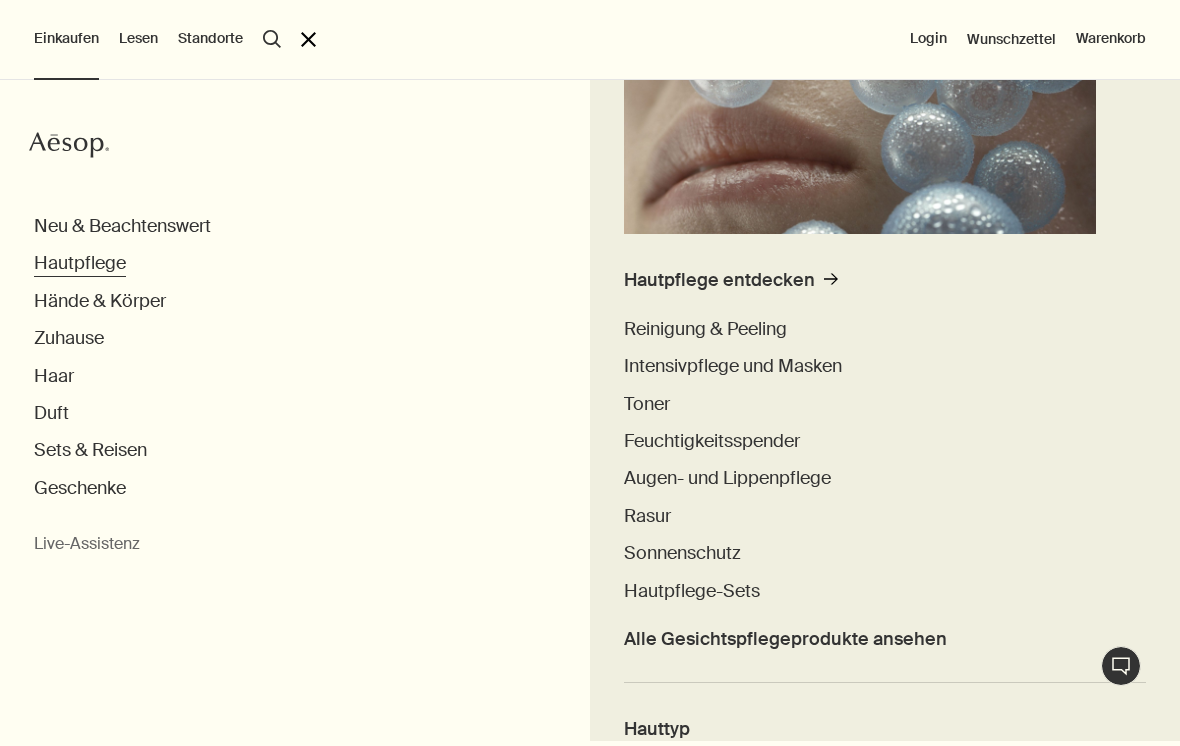 scroll, scrollTop: 391, scrollLeft: 0, axis: vertical 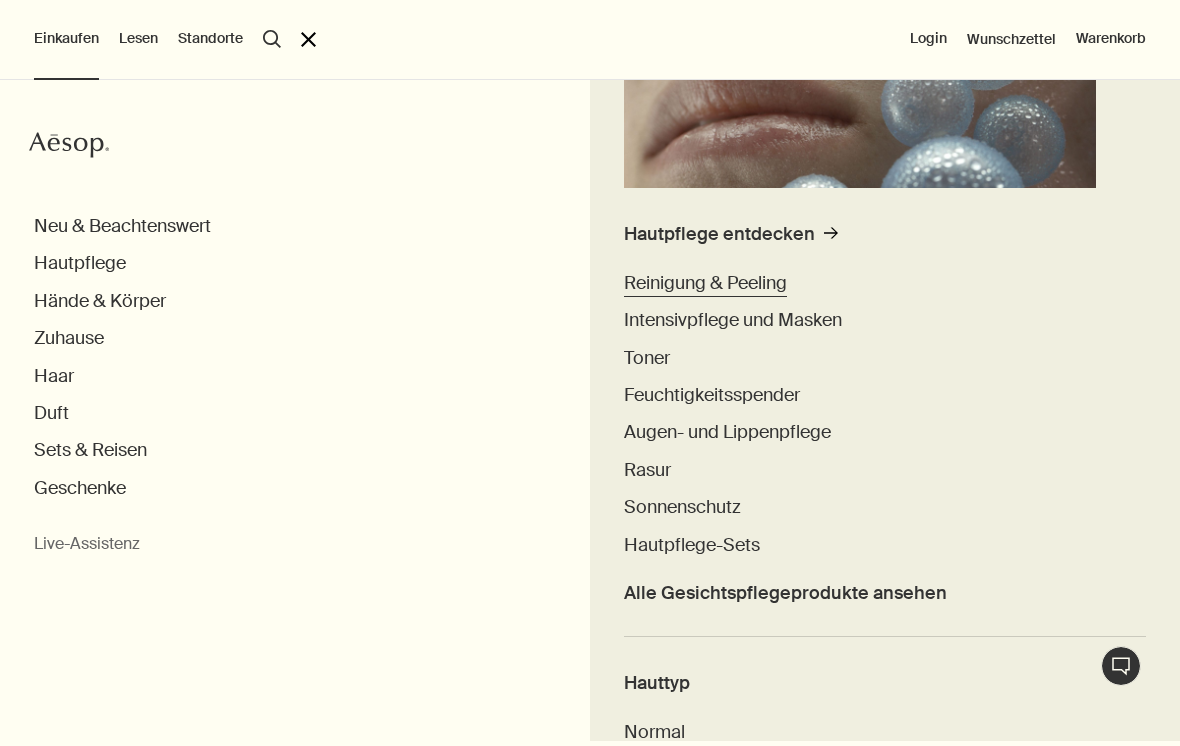 click on "Reinigung & Peeling" at bounding box center [705, 283] 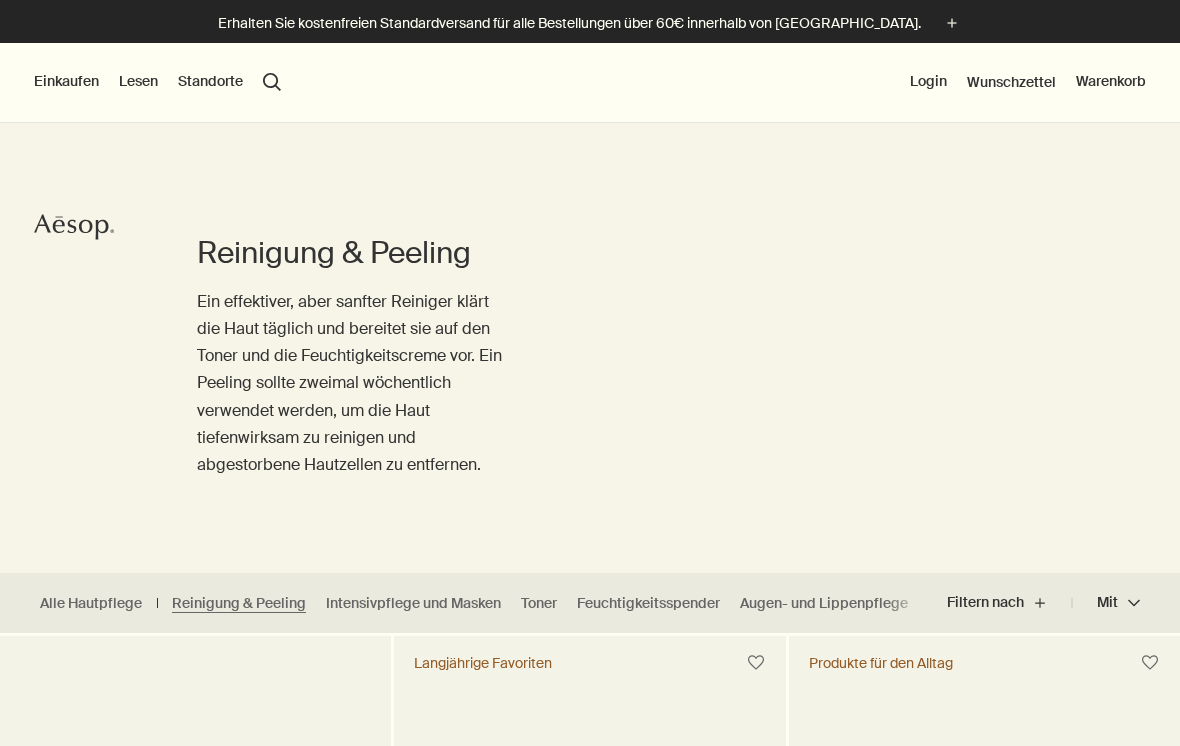 scroll, scrollTop: 0, scrollLeft: 0, axis: both 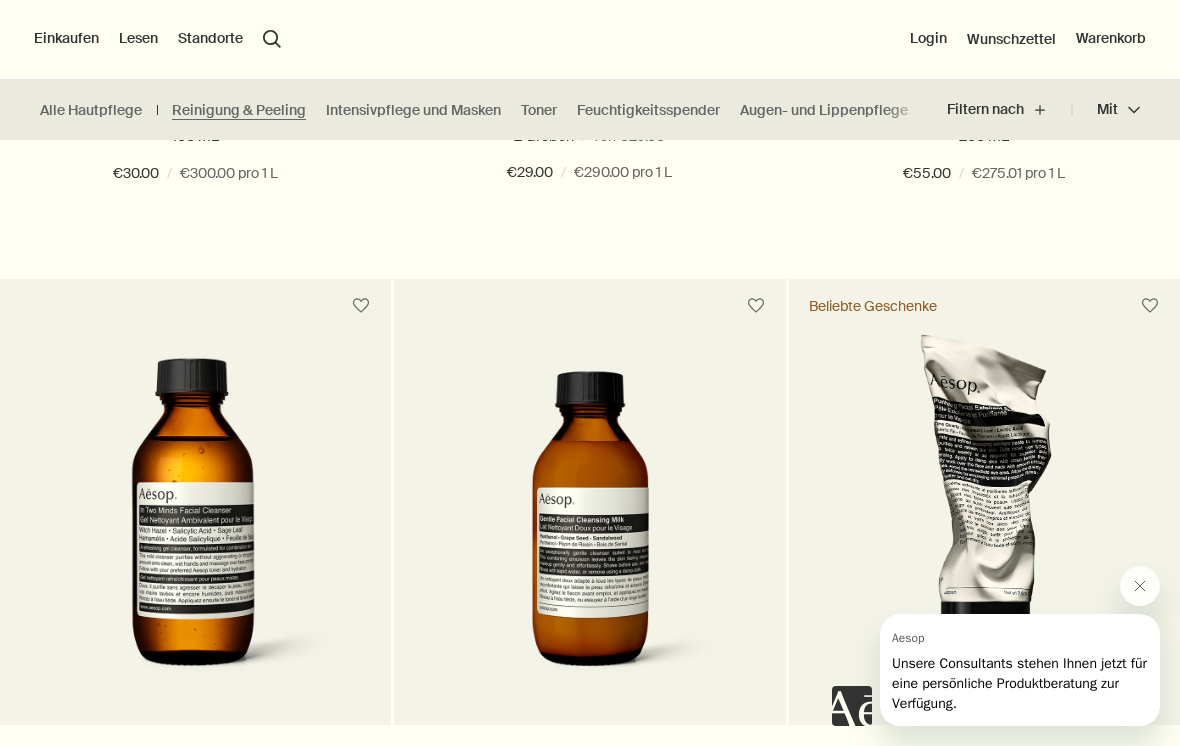 click on "Alle Hautpflege Reinigung & Peeling Intensivpflege und Masken Toner Feuchtigkeitsspender Augen- und Lippenpflege Rasur Sonnenschutz Hautpflege-Sets" at bounding box center (463, 110) 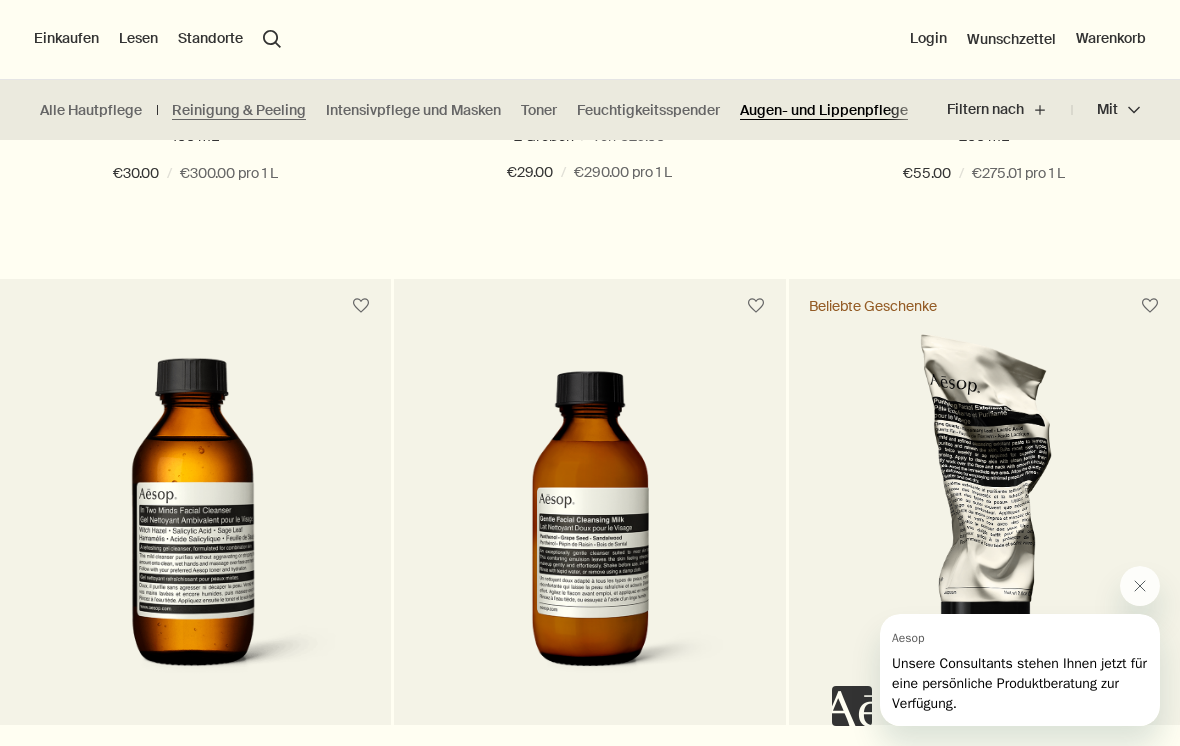 click on "Augen- und Lippenpflege" at bounding box center (824, 110) 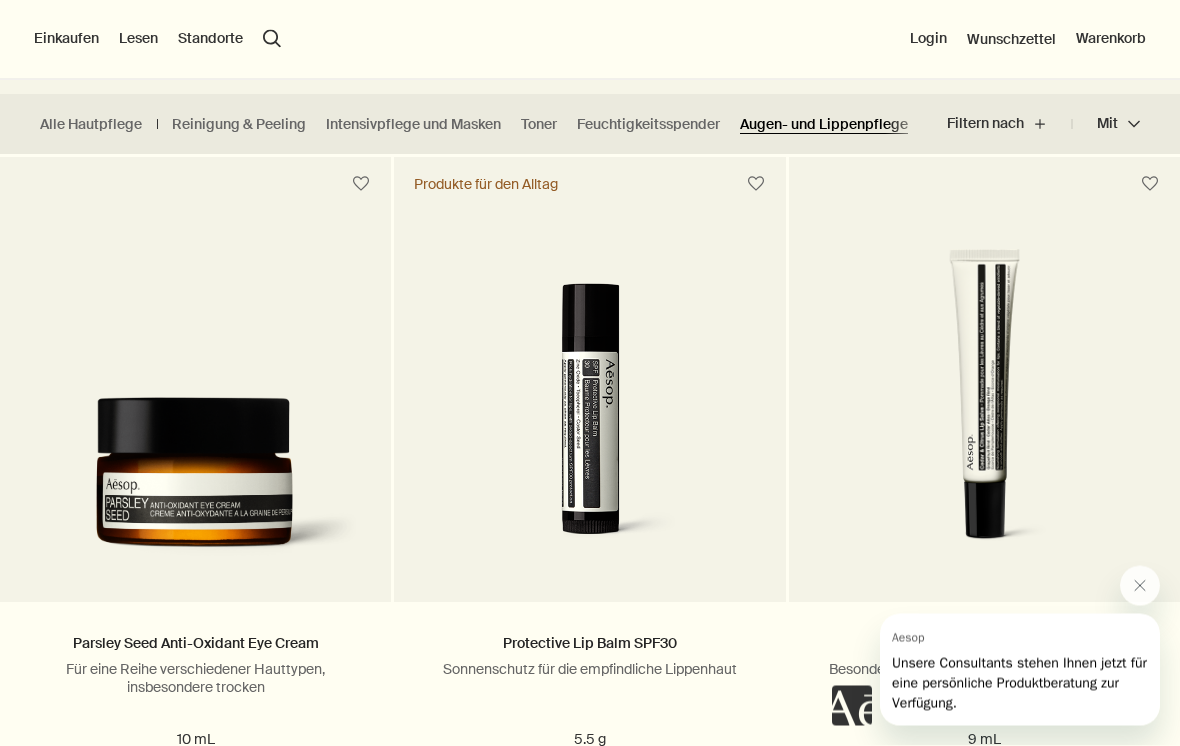 scroll, scrollTop: 479, scrollLeft: 0, axis: vertical 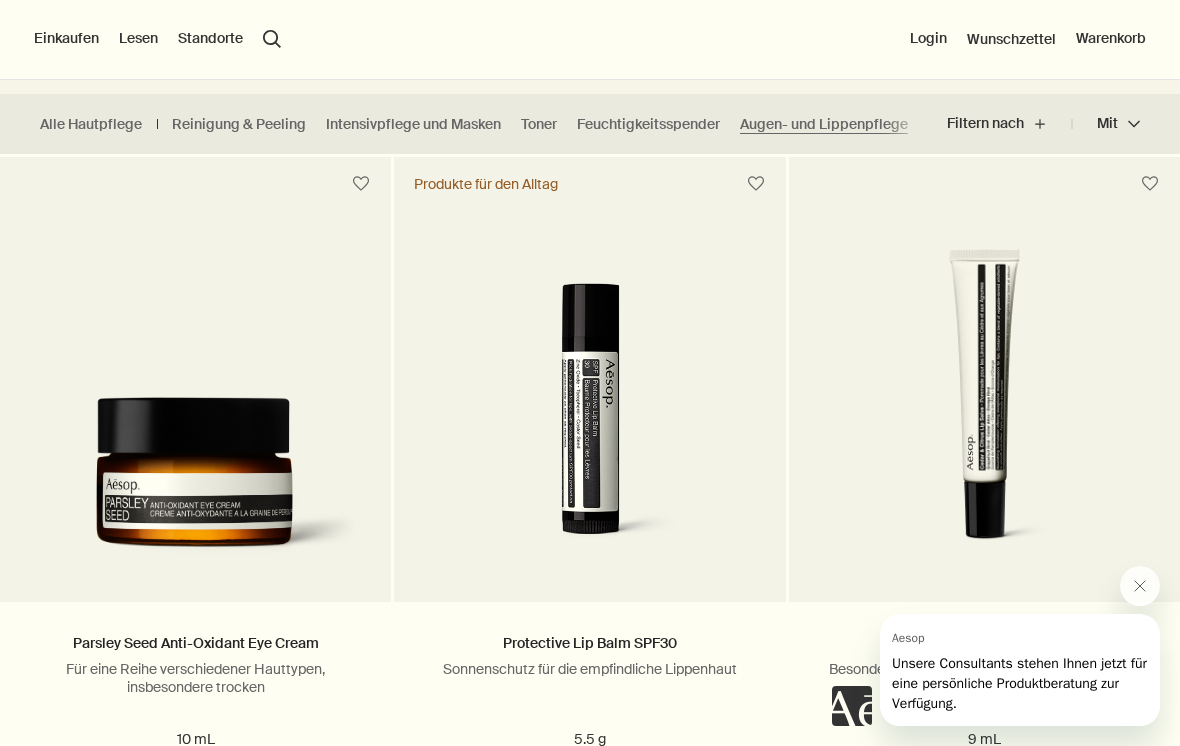click on "Einkaufen Neu & Beachtenswert Hautpflege Hände & Körper Zuhause Haar Duft Sets & Reisen Geschenke Live-Assistenz Lesen Über Unsere Geschichte Karriere Die Aesop Foundation Hilfe   rightUpArrow Philosophie Design Produkte Standorte search Suchen Login Wunschzettel Warenkorb" at bounding box center [590, 40] 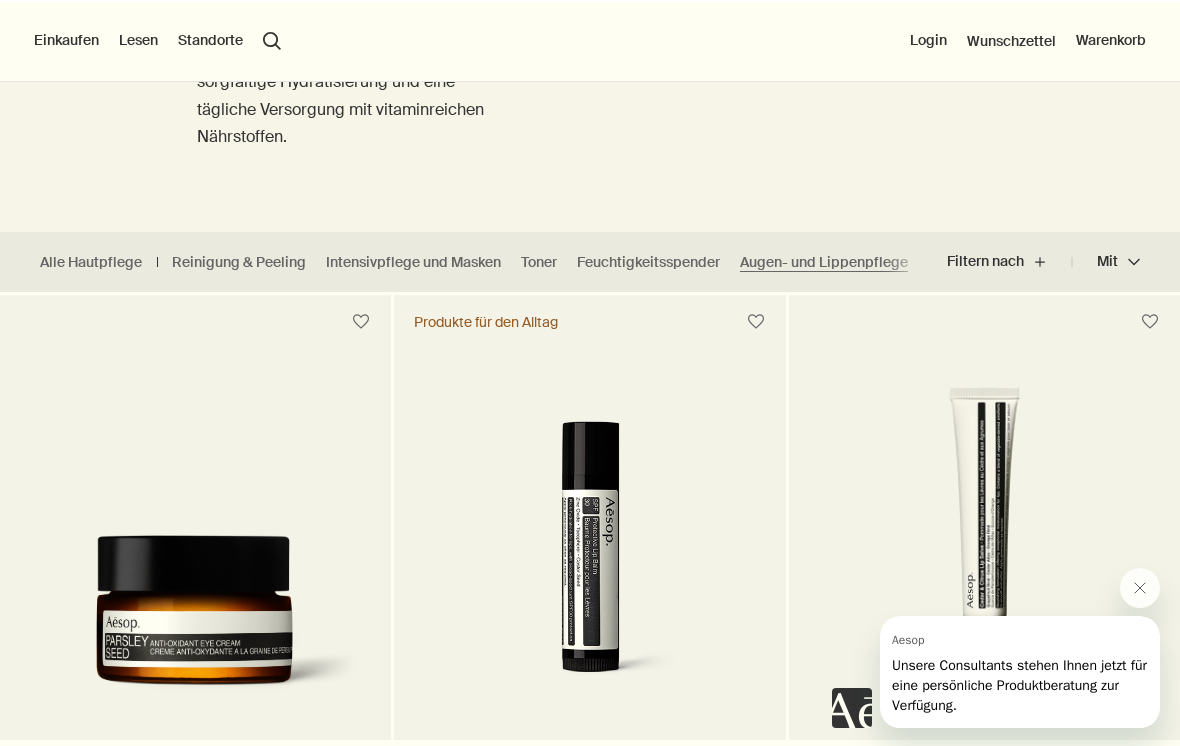 scroll, scrollTop: 341, scrollLeft: 0, axis: vertical 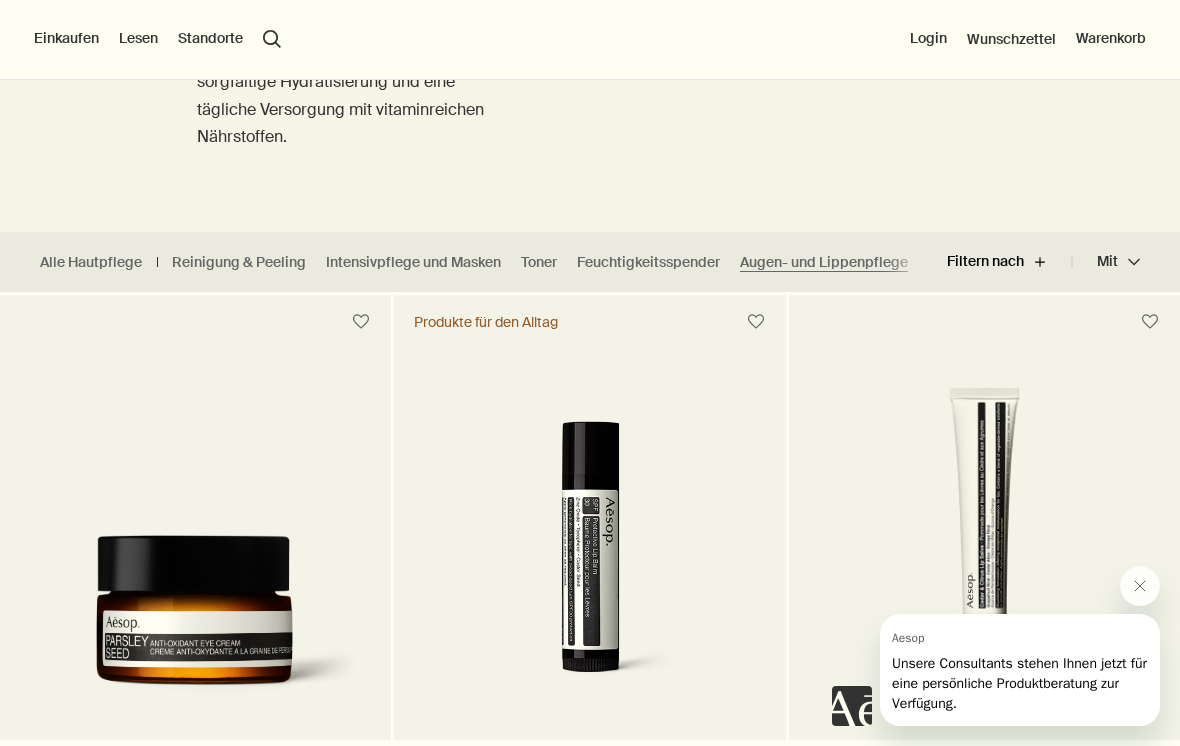 click on "Filtern nach plus" at bounding box center (1009, 262) 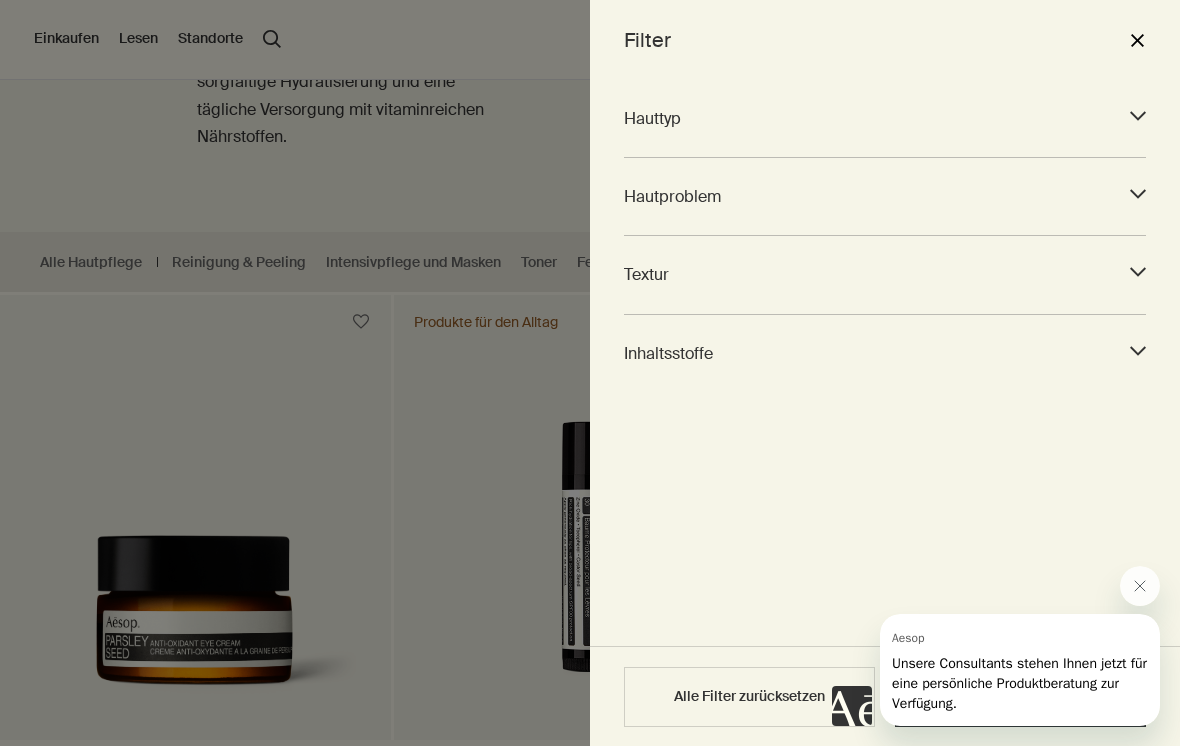 click on "downArrow" 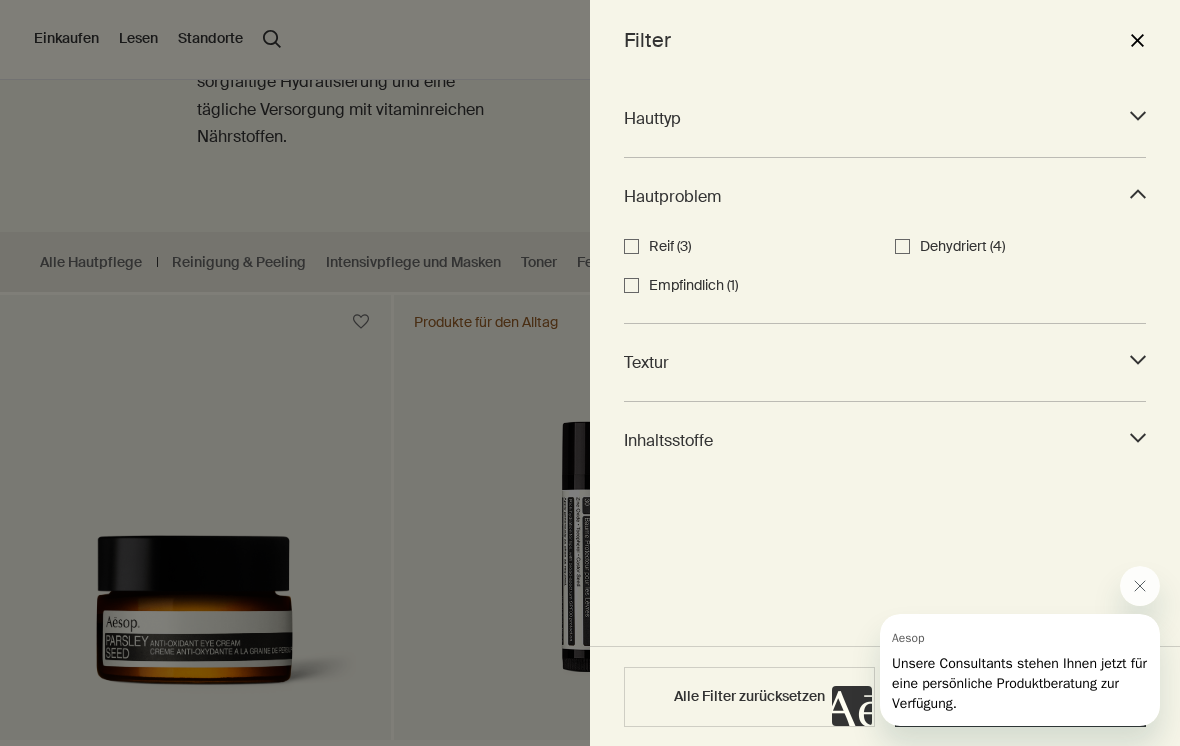 click on "downArrow" 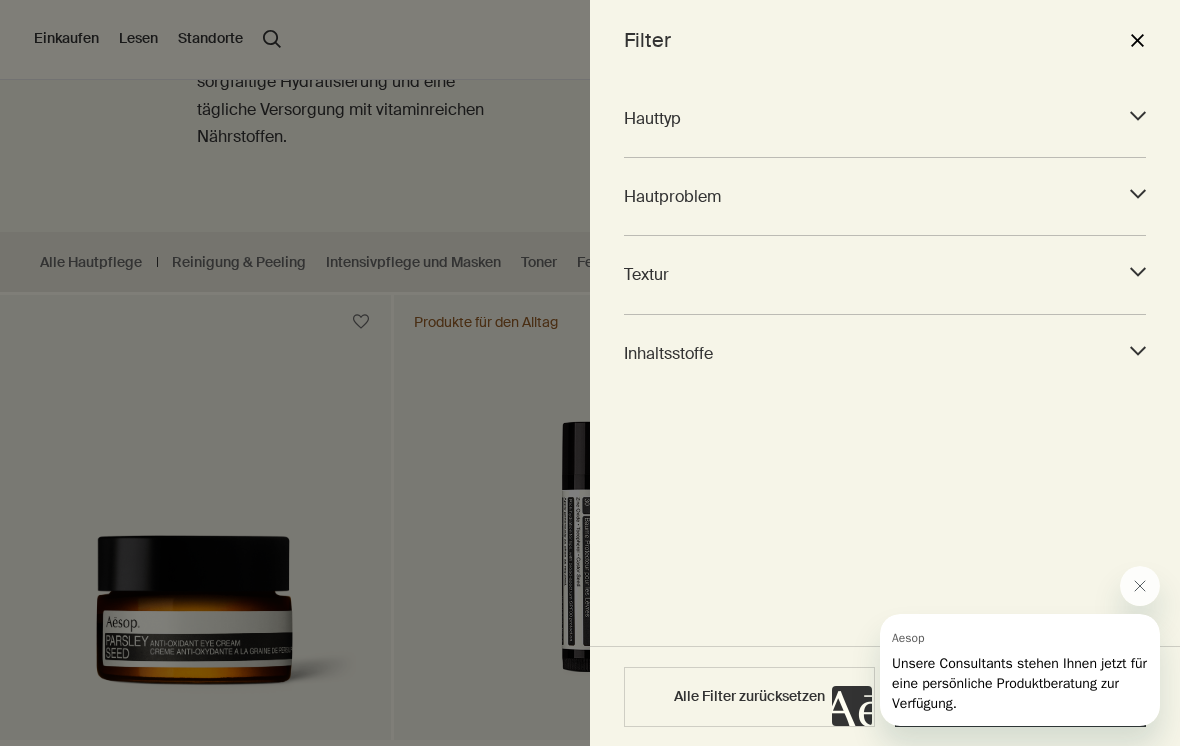 click 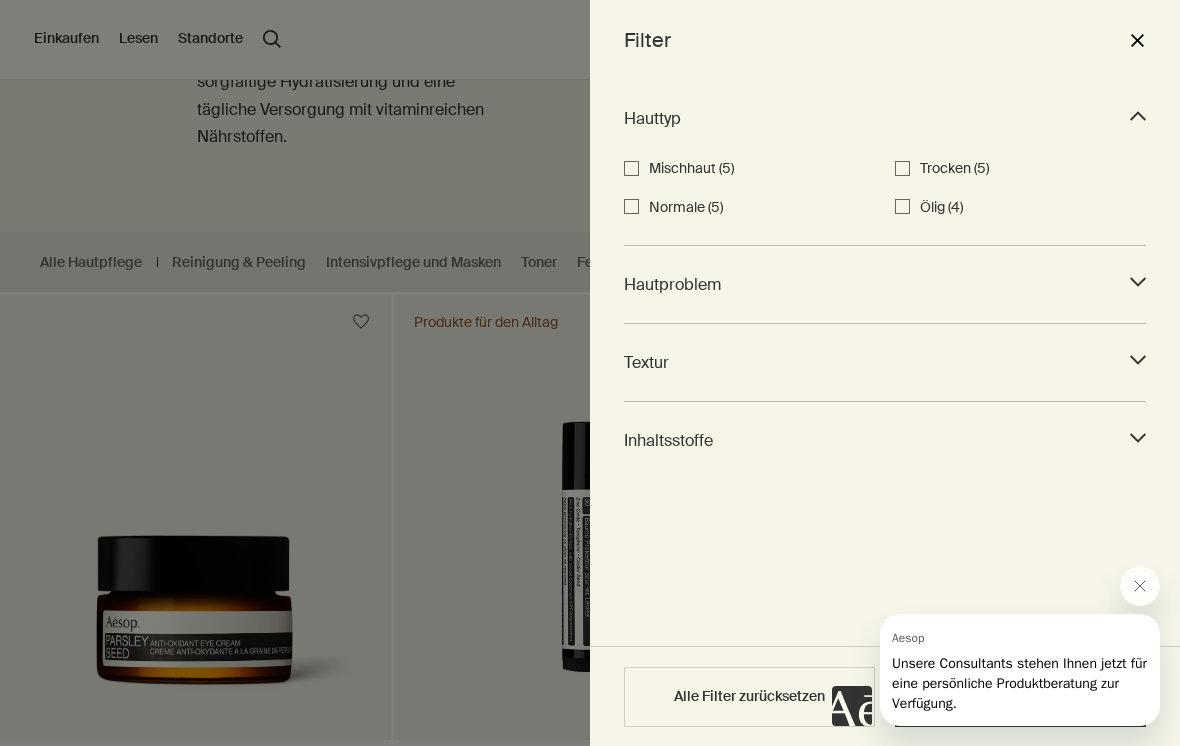 click on "close" at bounding box center (1137, 40) 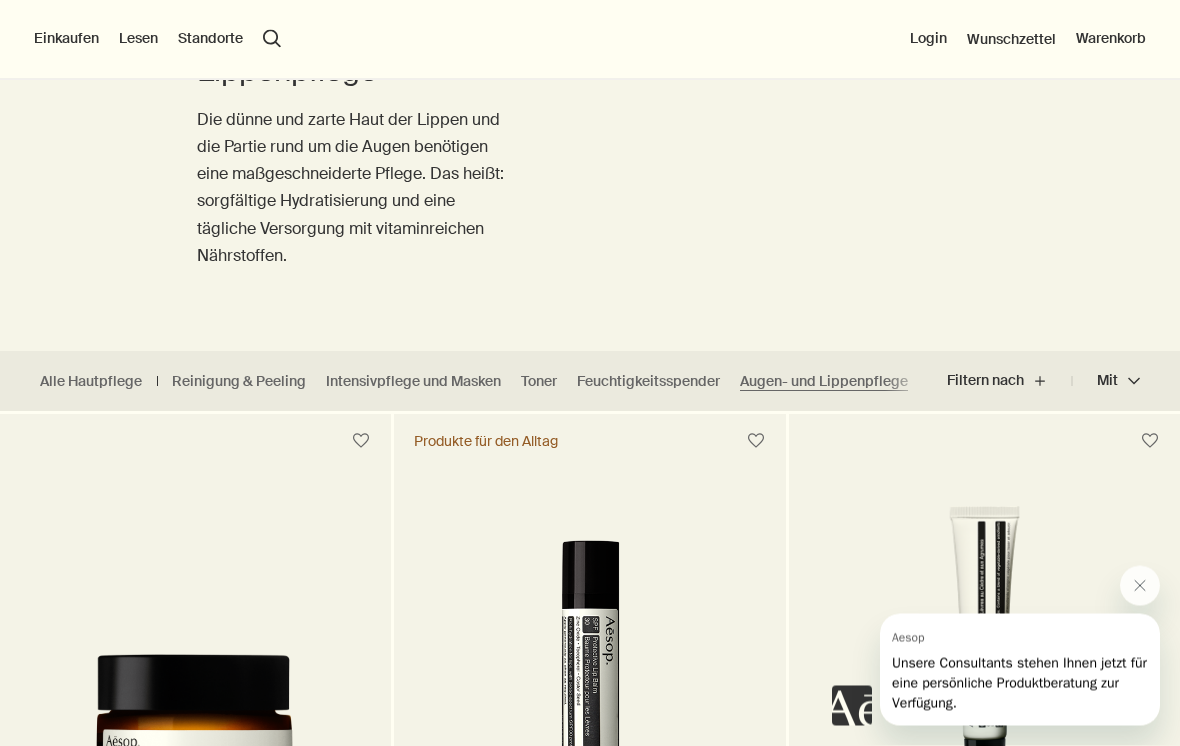 scroll, scrollTop: 217, scrollLeft: 0, axis: vertical 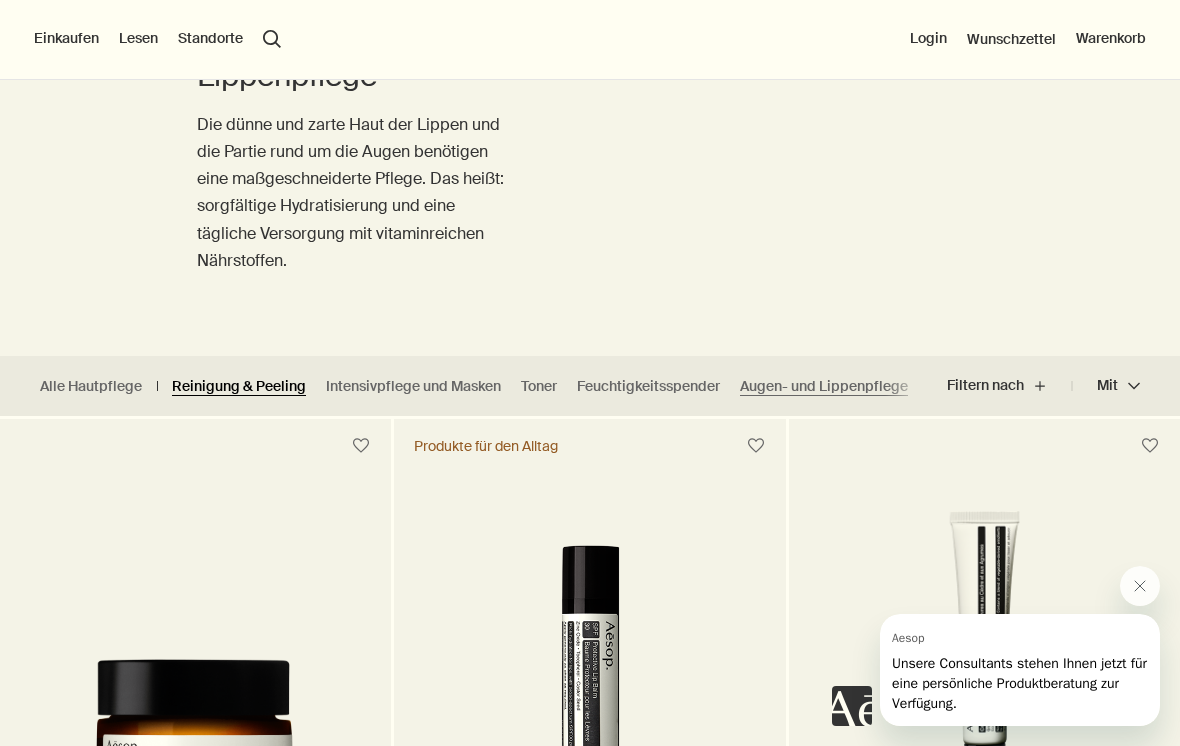 click on "Reinigung & Peeling" at bounding box center [239, 386] 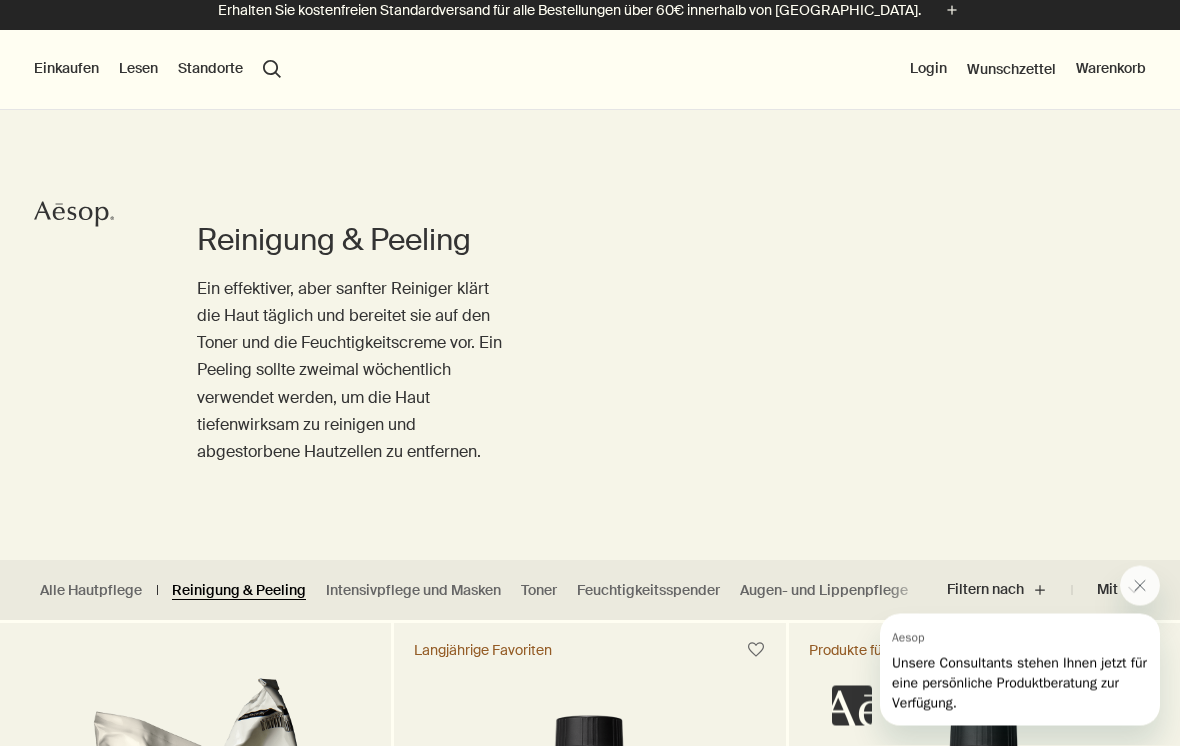 scroll, scrollTop: 0, scrollLeft: 0, axis: both 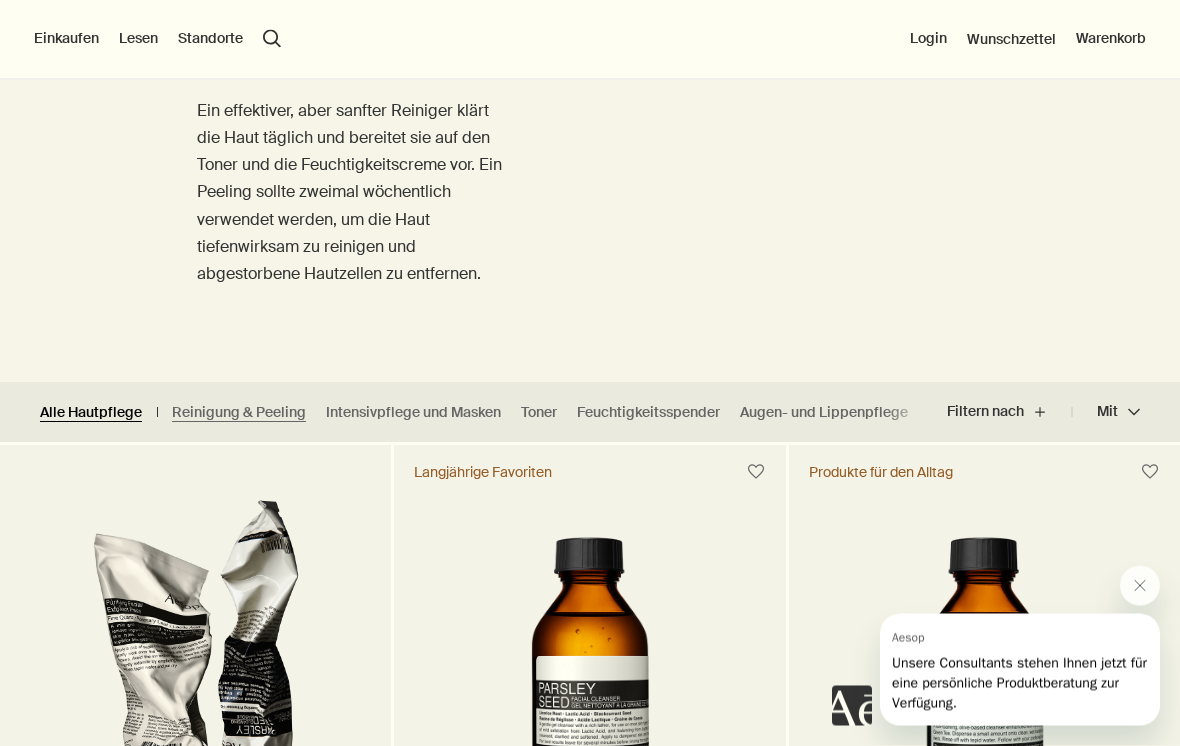 click on "Alle Hautpflege" at bounding box center (91, 413) 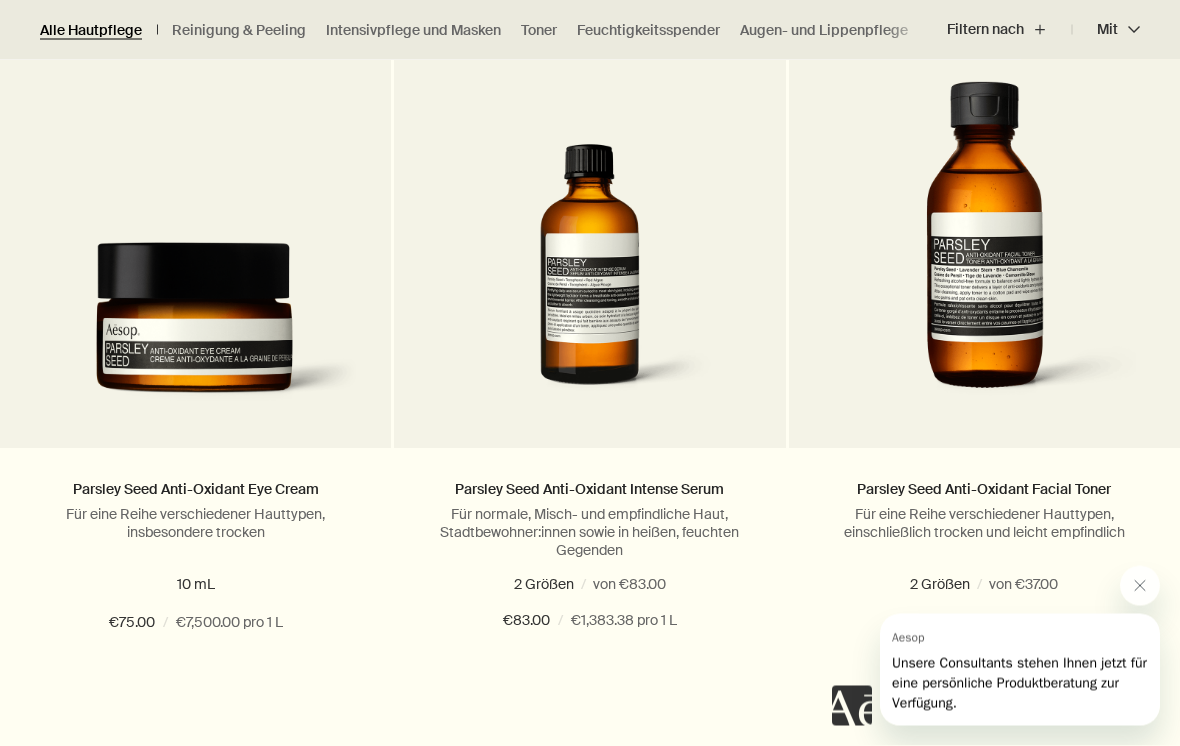 scroll, scrollTop: 1359, scrollLeft: 0, axis: vertical 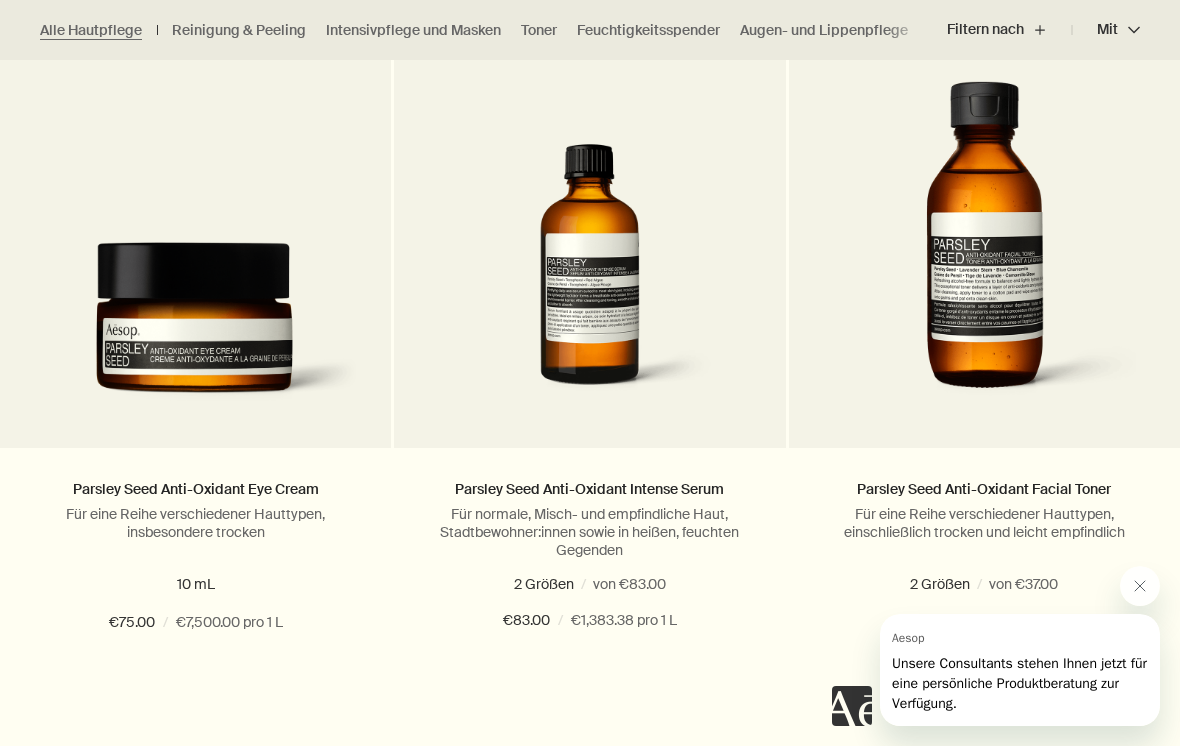 click at bounding box center (996, 646) 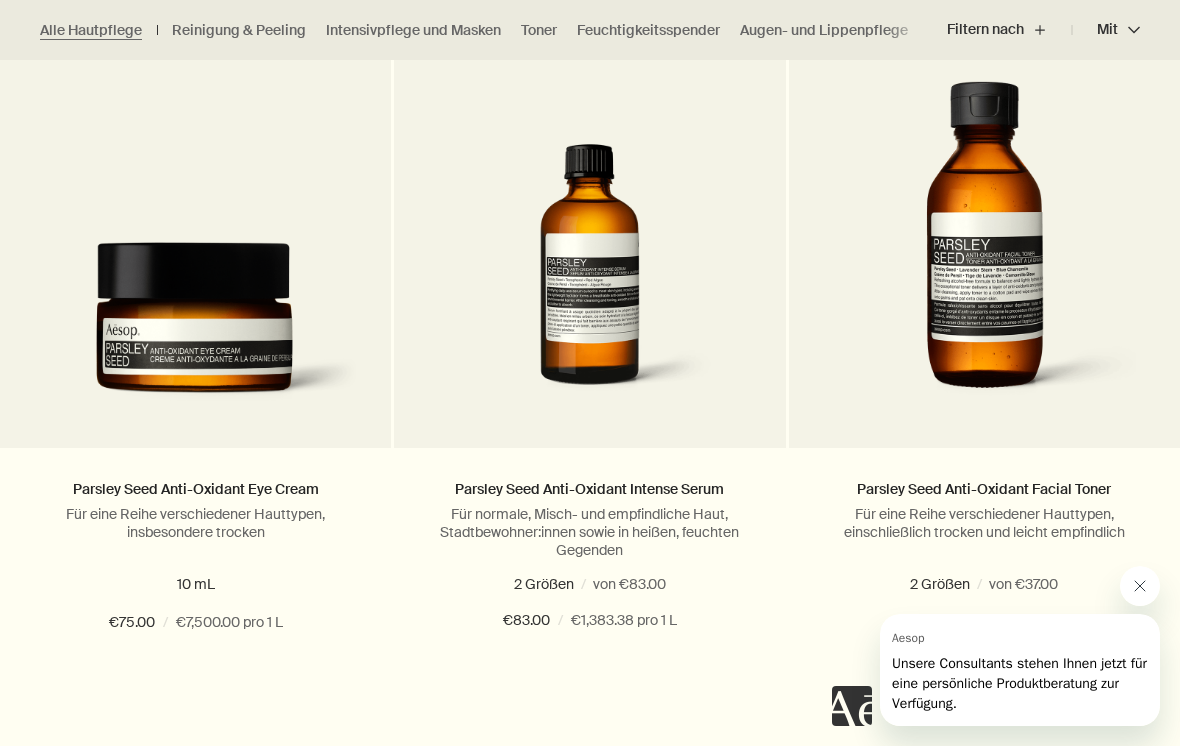 click at bounding box center [1140, 586] 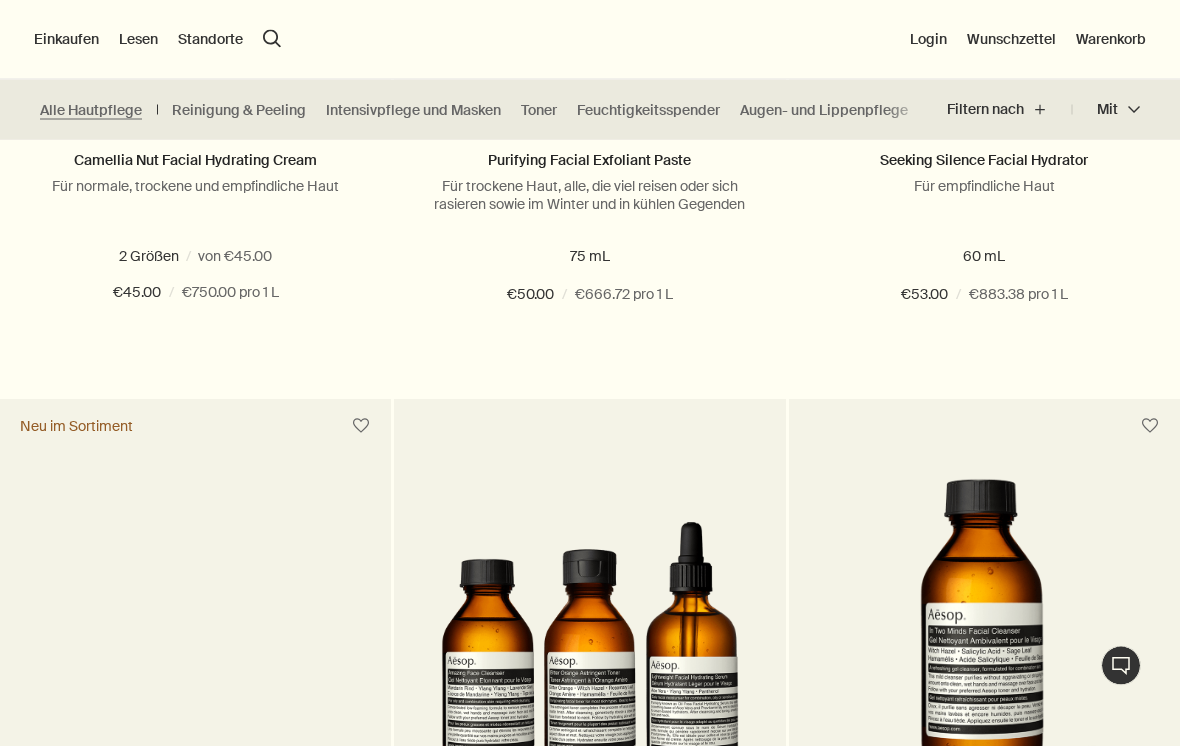 scroll, scrollTop: 2364, scrollLeft: 0, axis: vertical 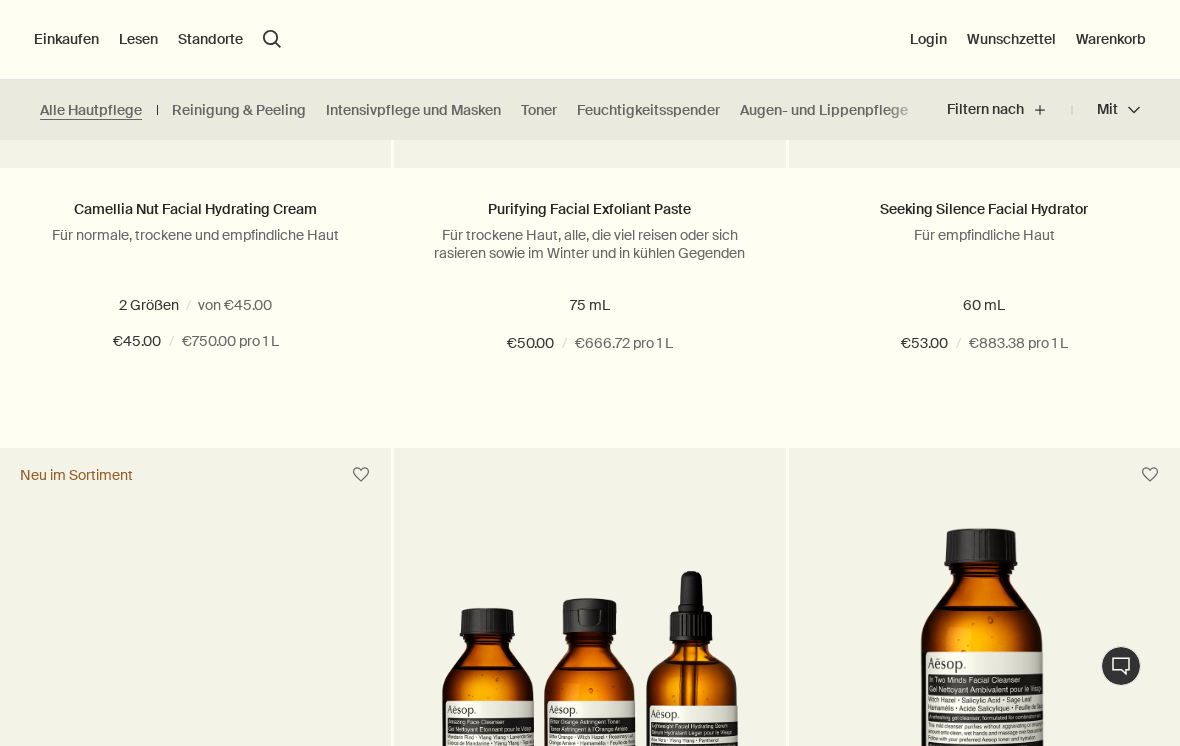 click on "Einkaufen" at bounding box center [66, 39] 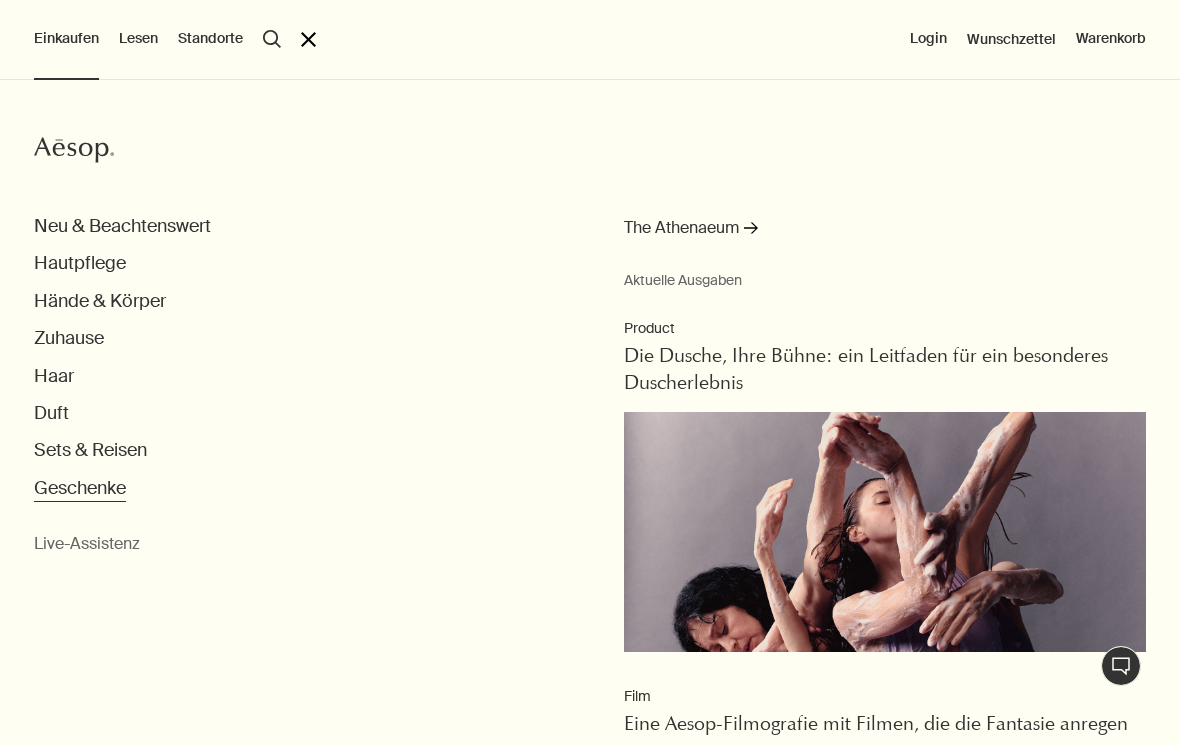 click on "Geschenke" at bounding box center [80, 488] 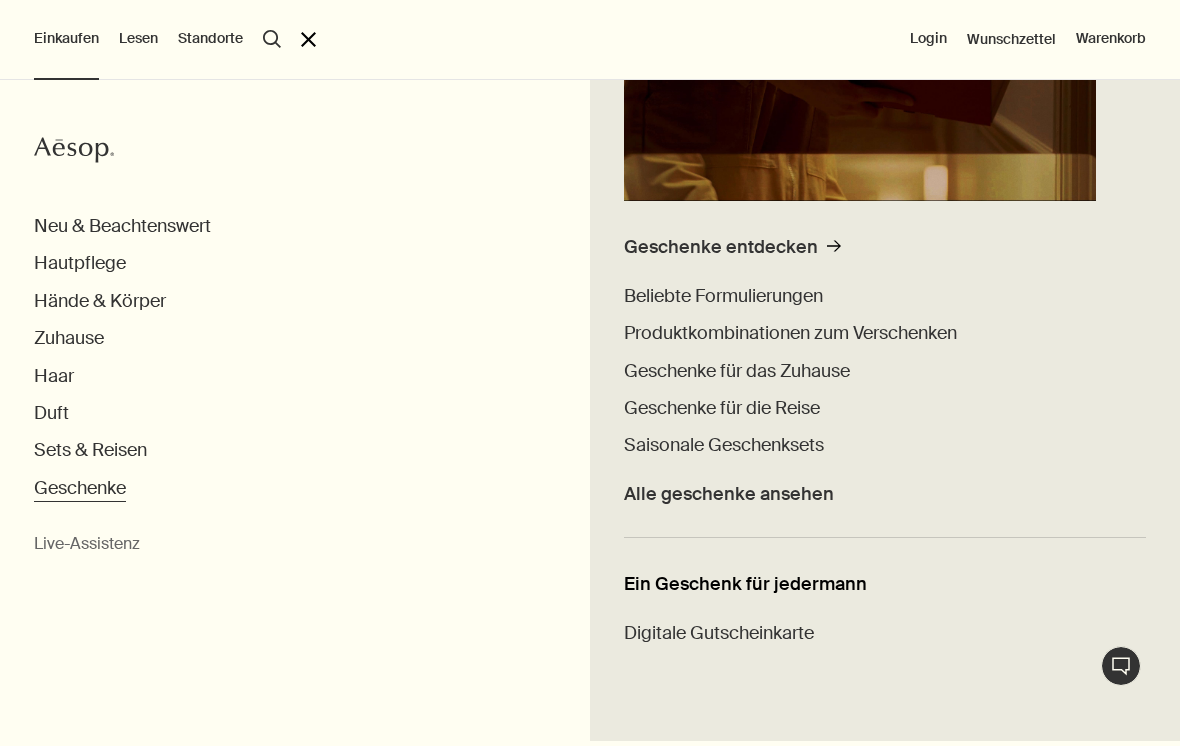 scroll, scrollTop: 378, scrollLeft: 0, axis: vertical 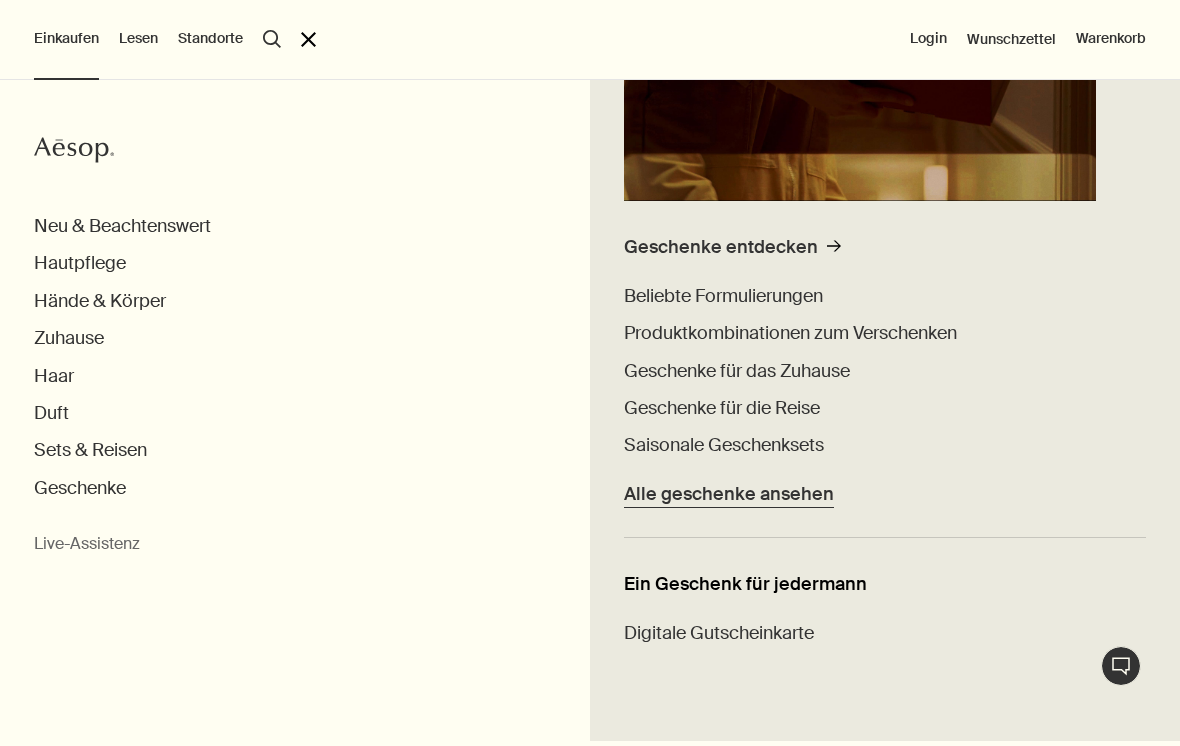 click on "Alle geschenke ansehen" at bounding box center [729, 494] 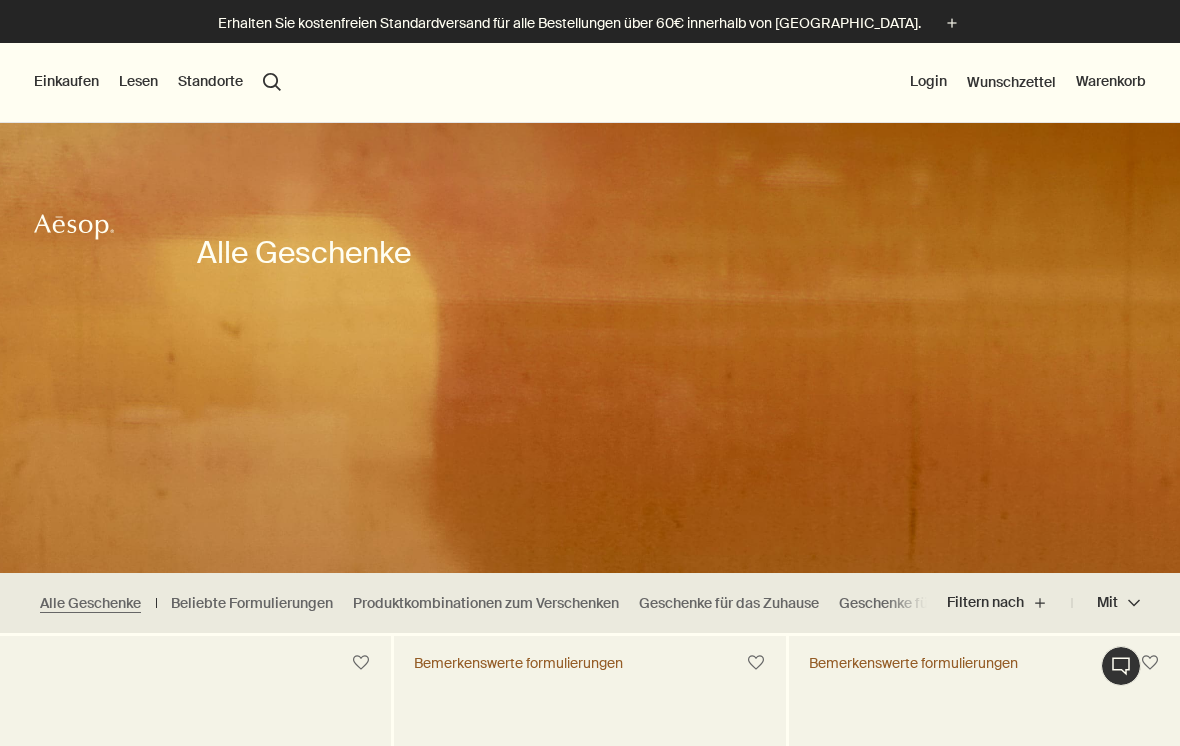 scroll, scrollTop: 0, scrollLeft: 0, axis: both 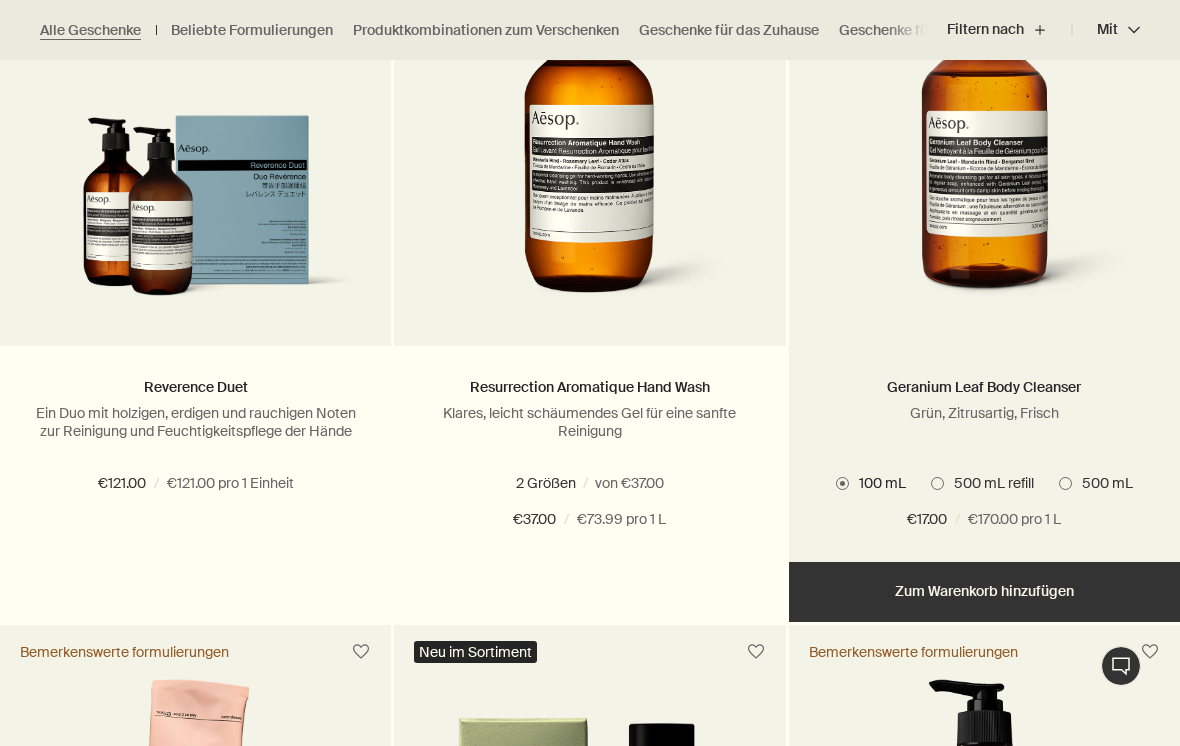 click at bounding box center (984, 147) 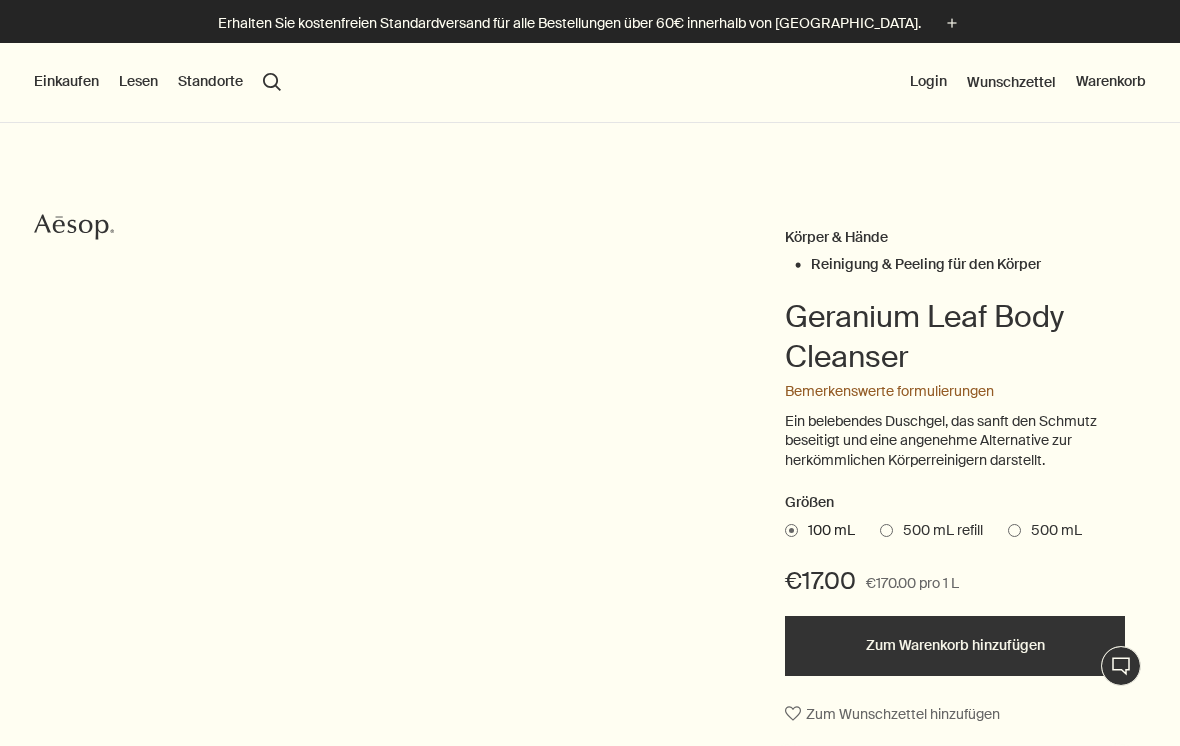 scroll, scrollTop: 0, scrollLeft: 0, axis: both 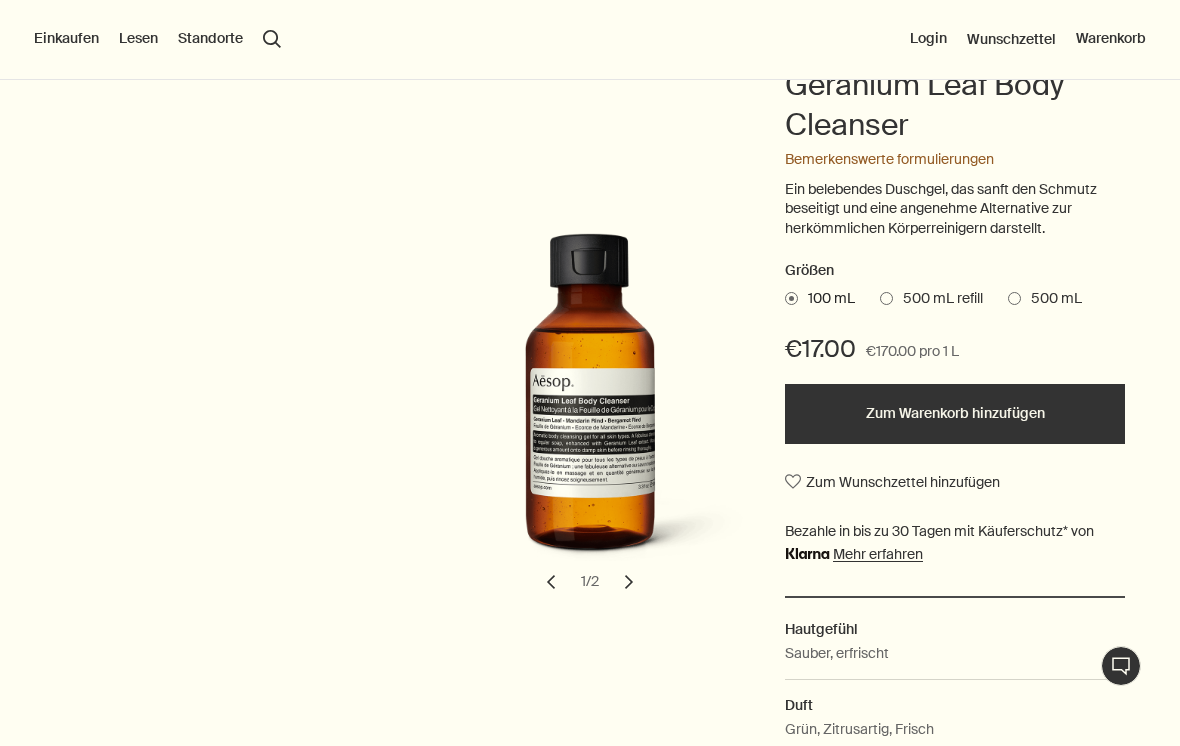 click on "500 mL refill" at bounding box center (938, 299) 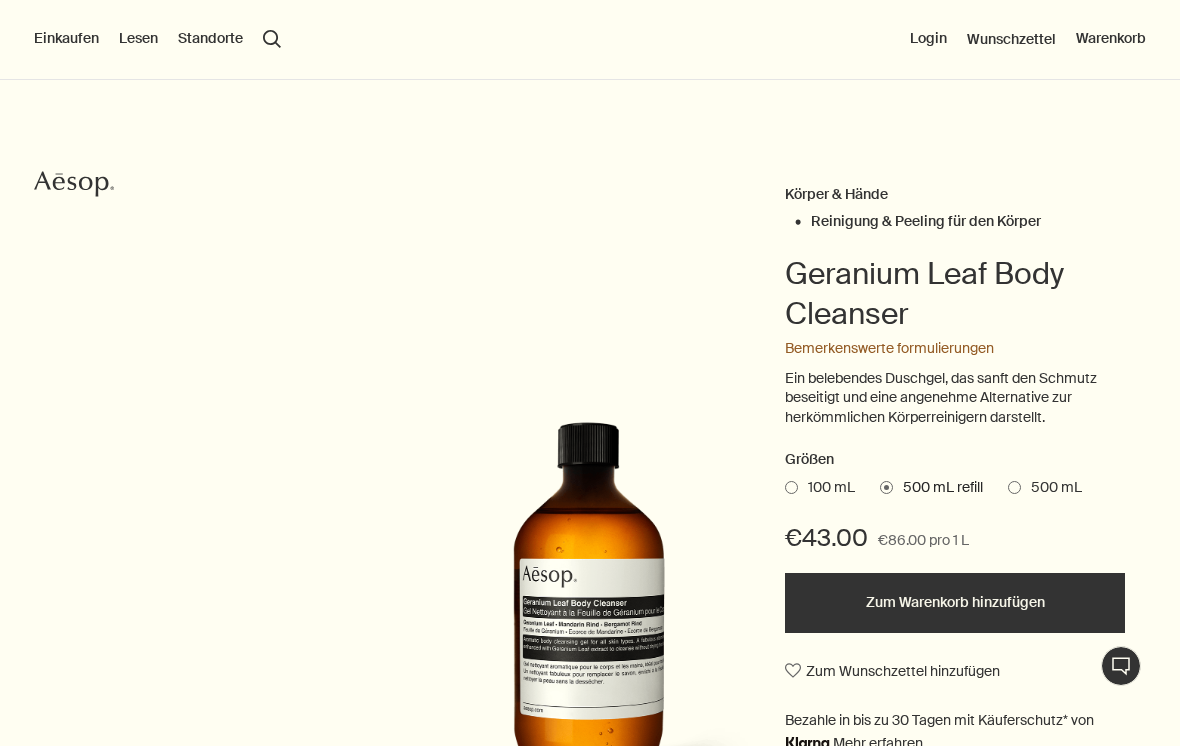 scroll, scrollTop: 0, scrollLeft: 0, axis: both 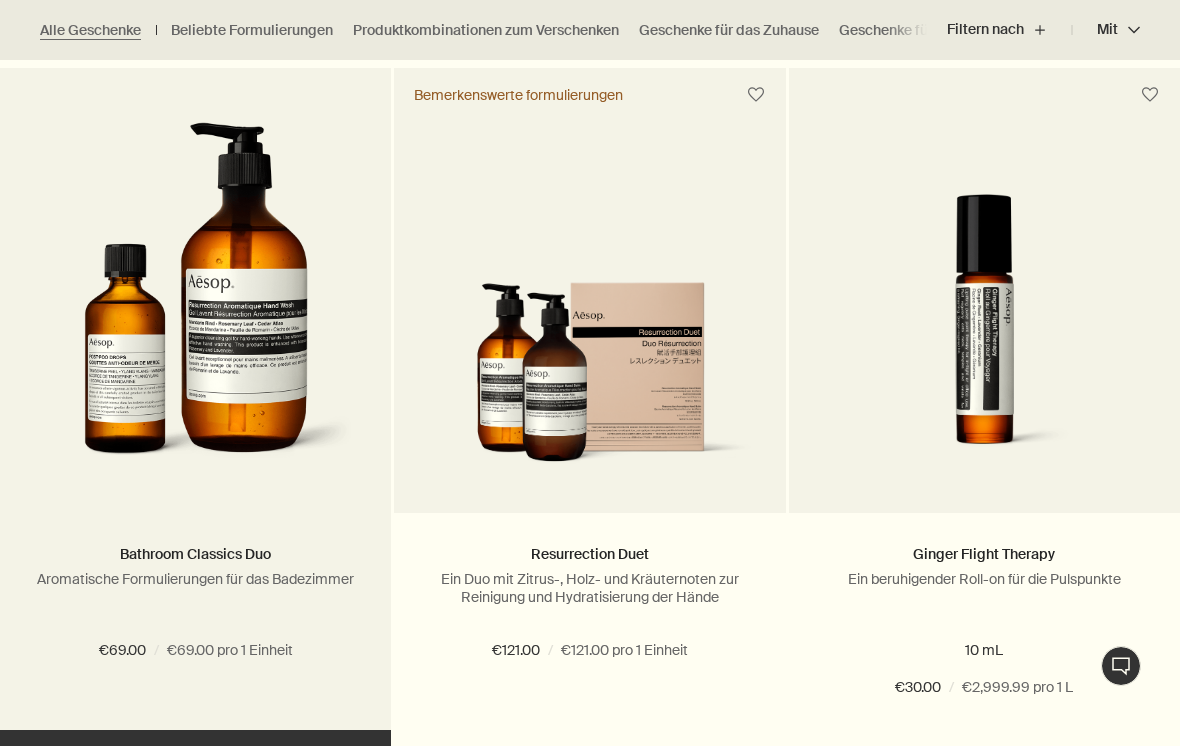 click at bounding box center [196, 302] 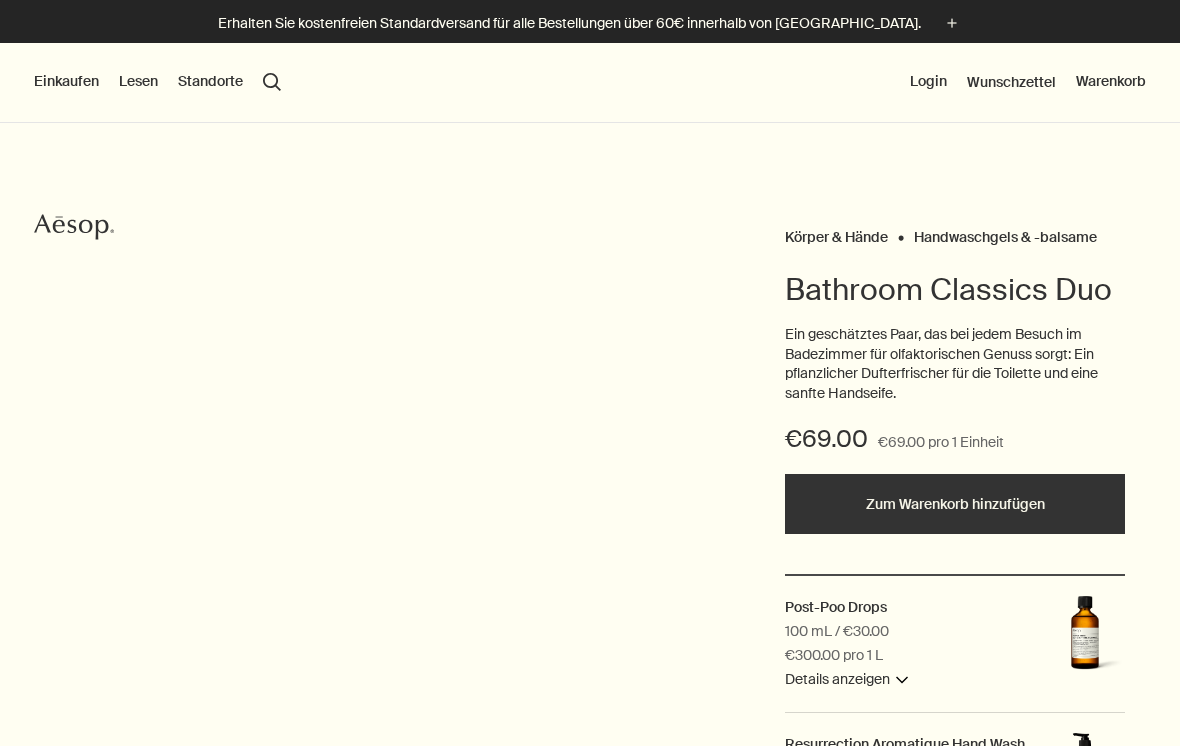 scroll, scrollTop: 0, scrollLeft: 0, axis: both 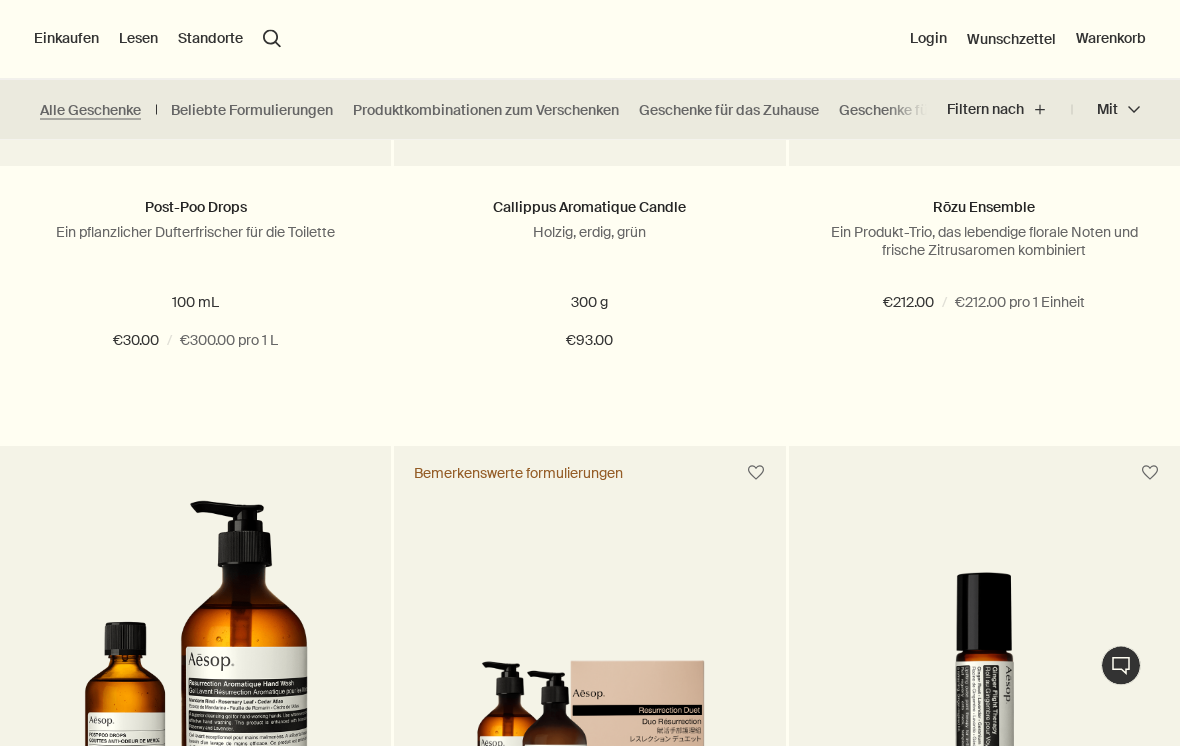 click on "Einkaufen Neu & Beachtenswert Hautpflege Hände & Körper Zuhause Haar Duft Sets & Reisen Geschenke Live-Assistenz Lesen Über Unsere Geschichte Karriere Die Aesop Foundation Hilfe   rightUpArrow Philosophie Design Produkte Standorte search Suchen Login Wunschzettel Warenkorb" at bounding box center [590, 40] 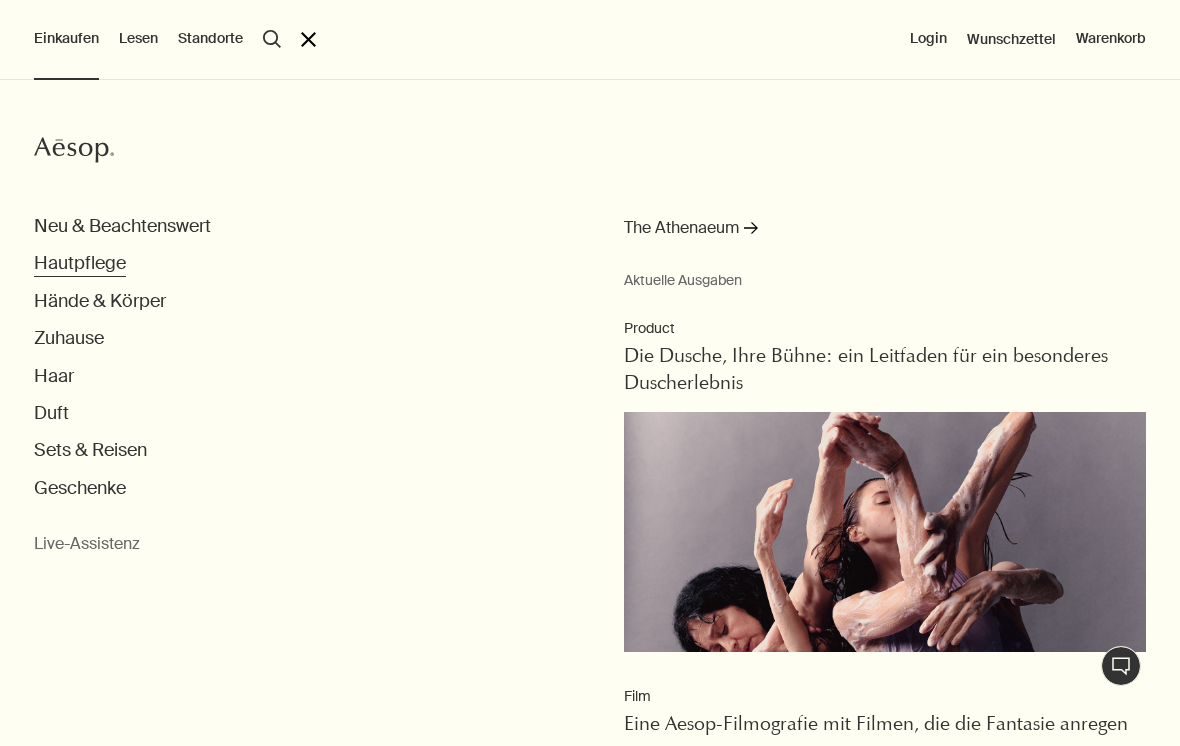 click on "Hautpflege" at bounding box center (80, 263) 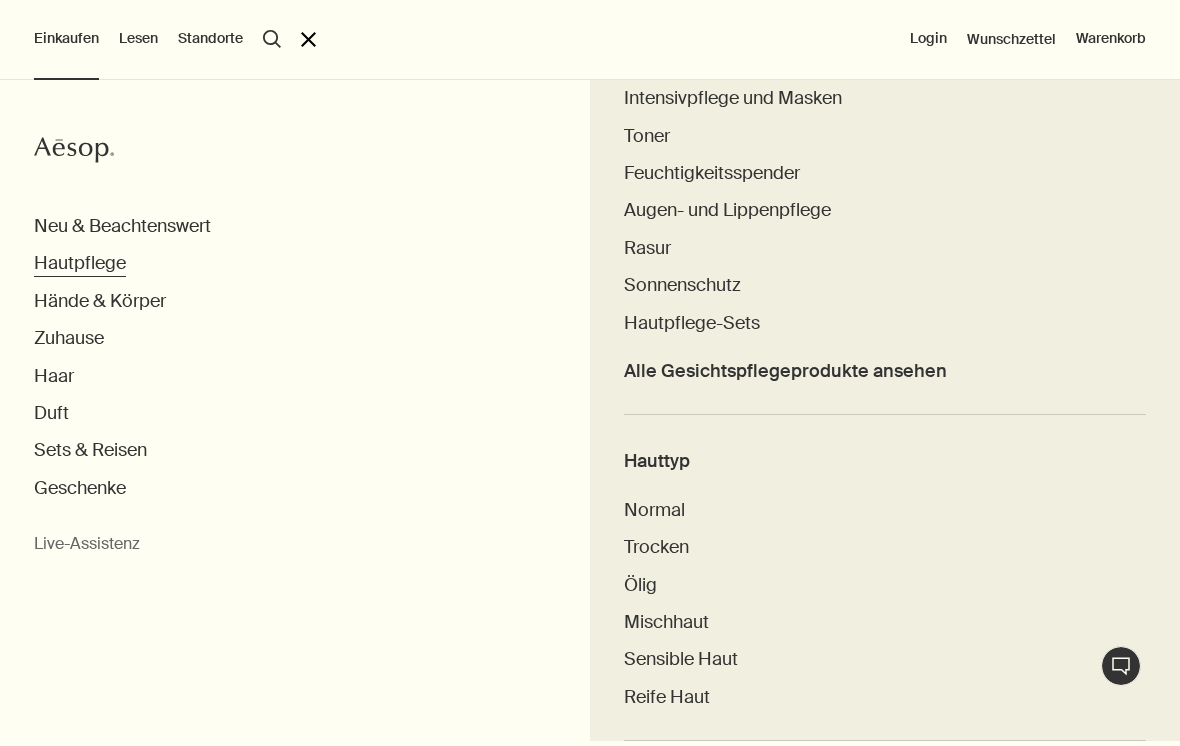 scroll, scrollTop: 617, scrollLeft: 0, axis: vertical 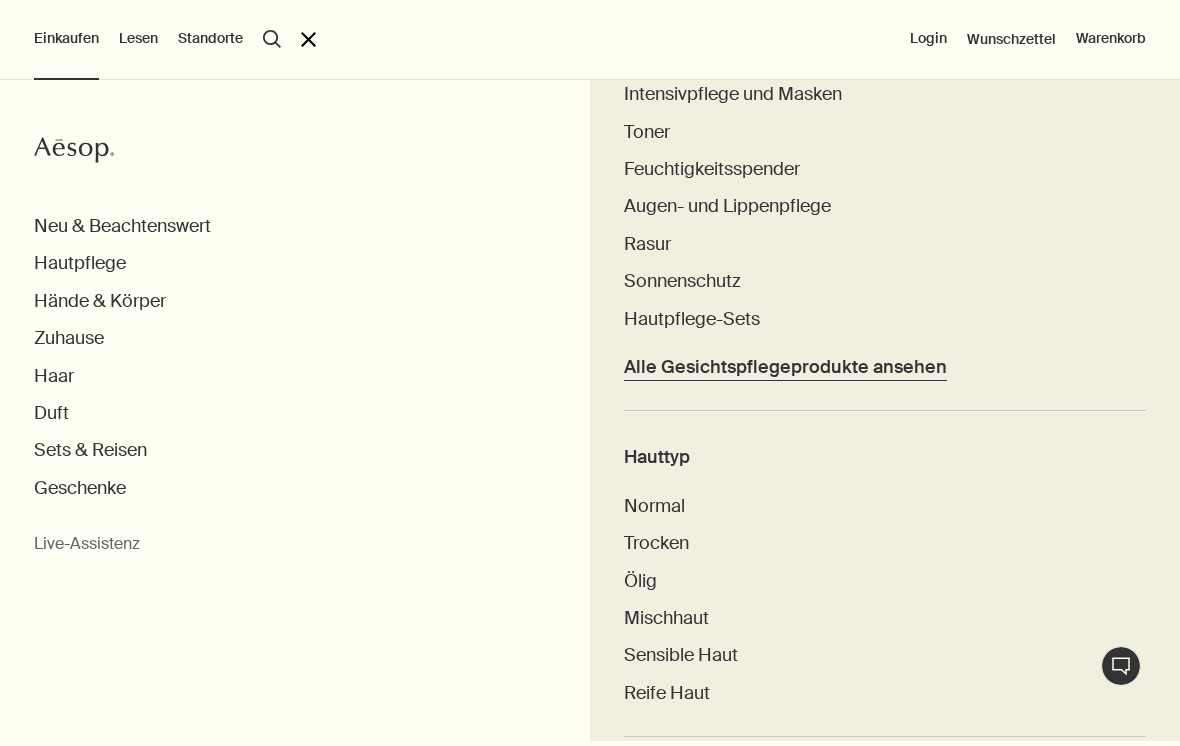 click on "Alle Gesichtspflegeprodukte ansehen" at bounding box center [785, 367] 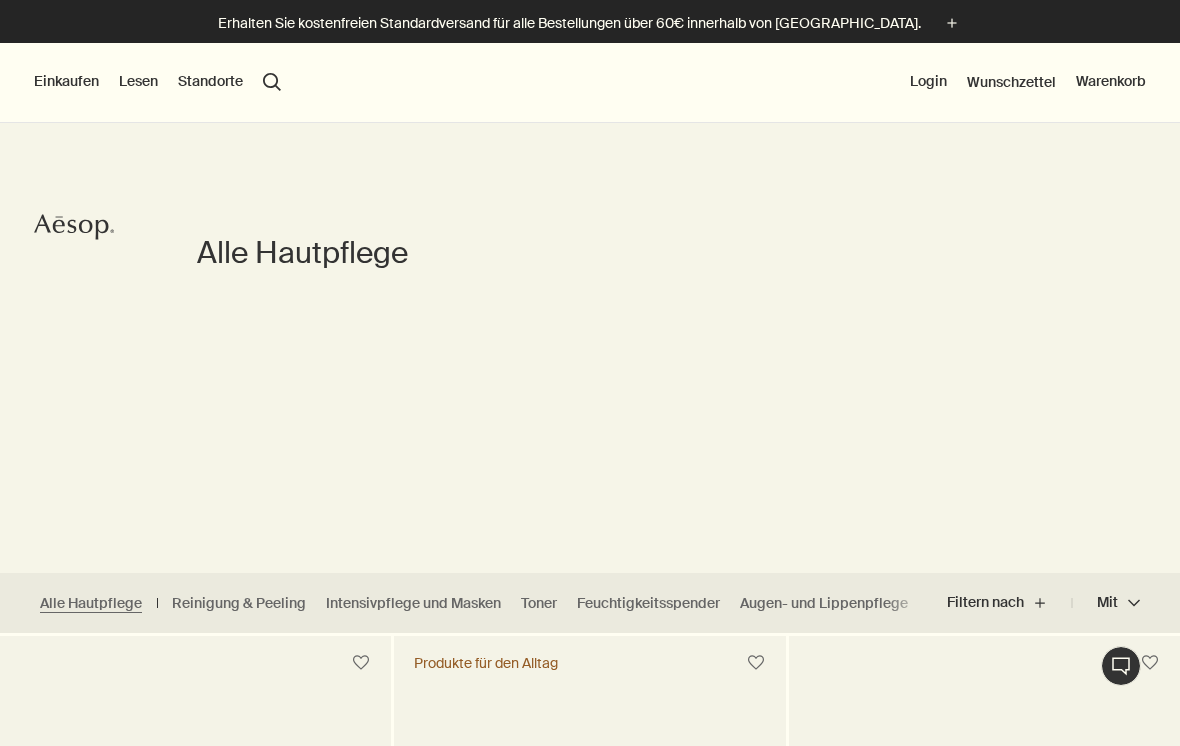 scroll, scrollTop: 0, scrollLeft: 0, axis: both 